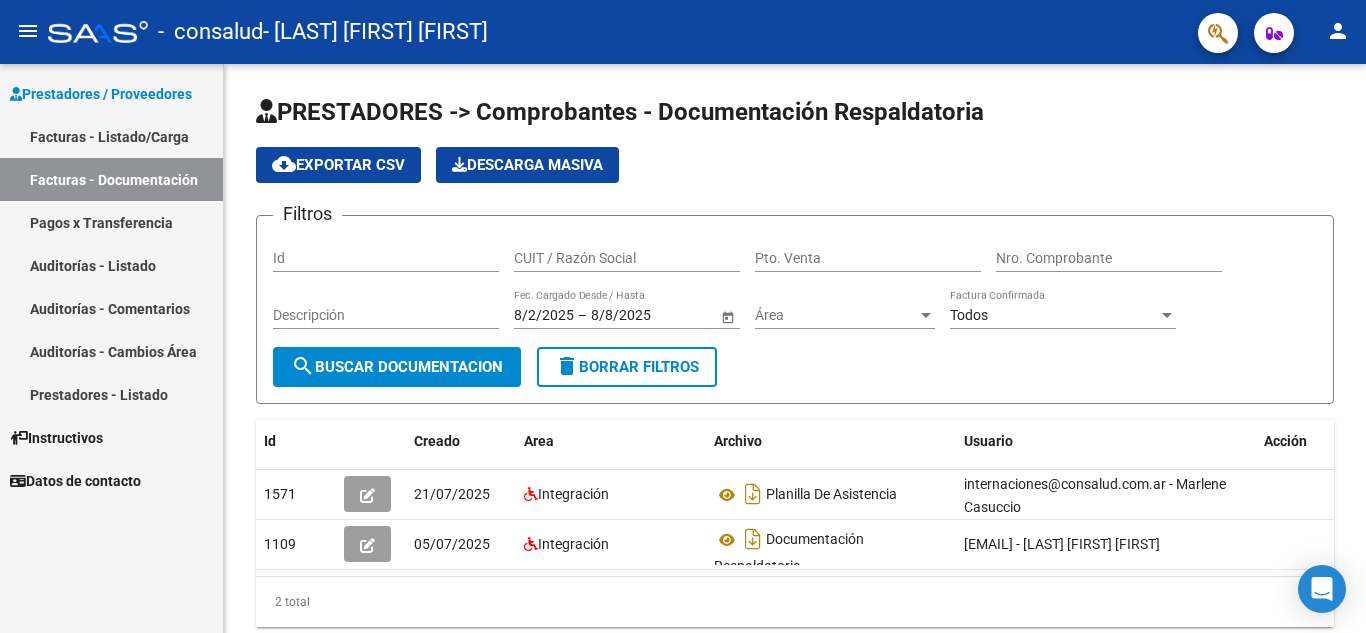 scroll, scrollTop: 0, scrollLeft: 0, axis: both 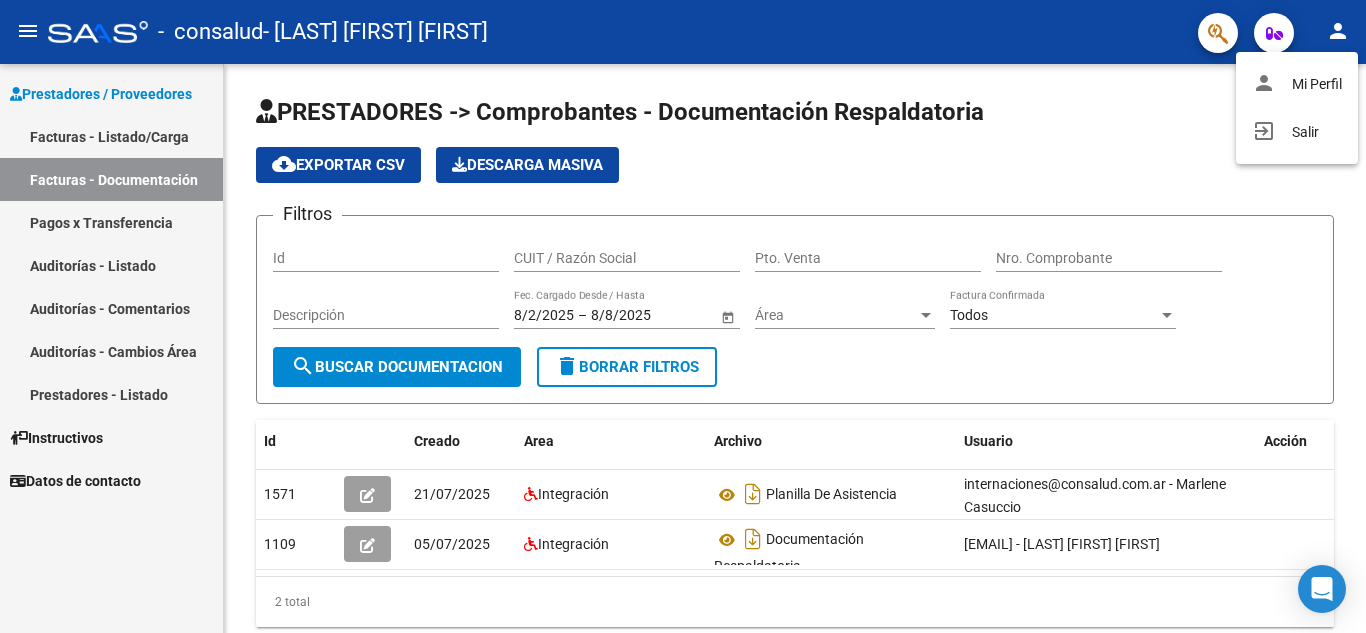 click at bounding box center (683, 316) 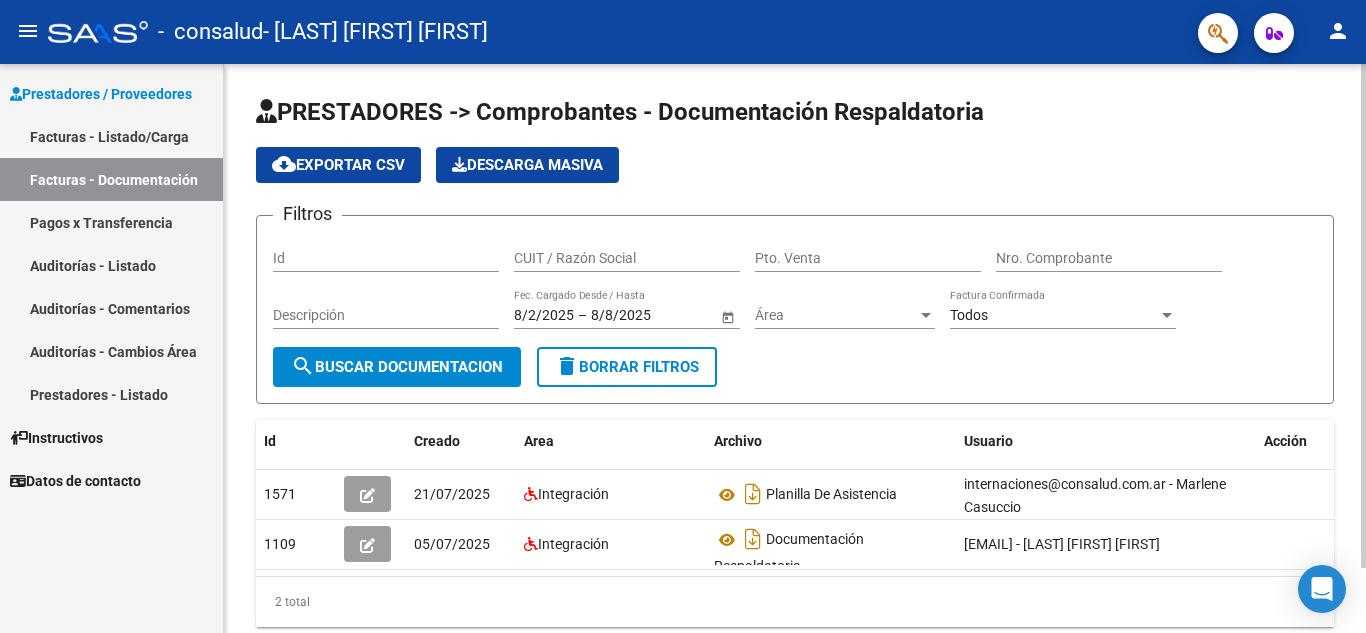 click on "Id" at bounding box center (386, 258) 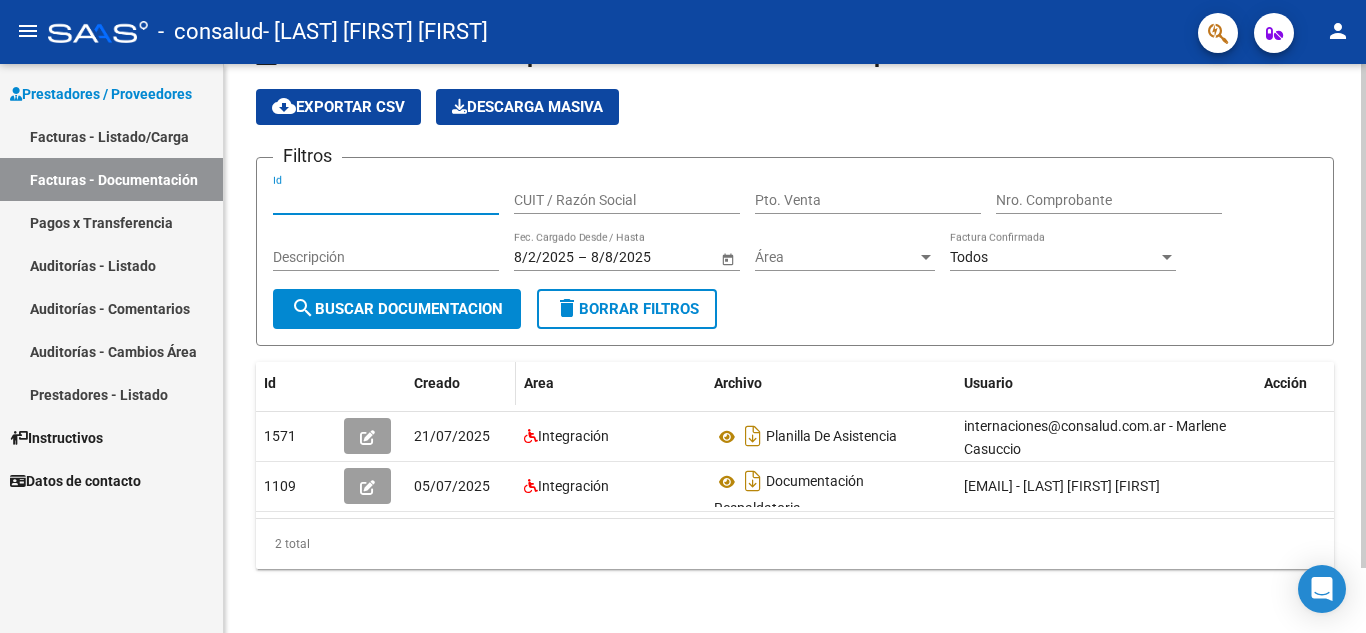 scroll, scrollTop: 0, scrollLeft: 0, axis: both 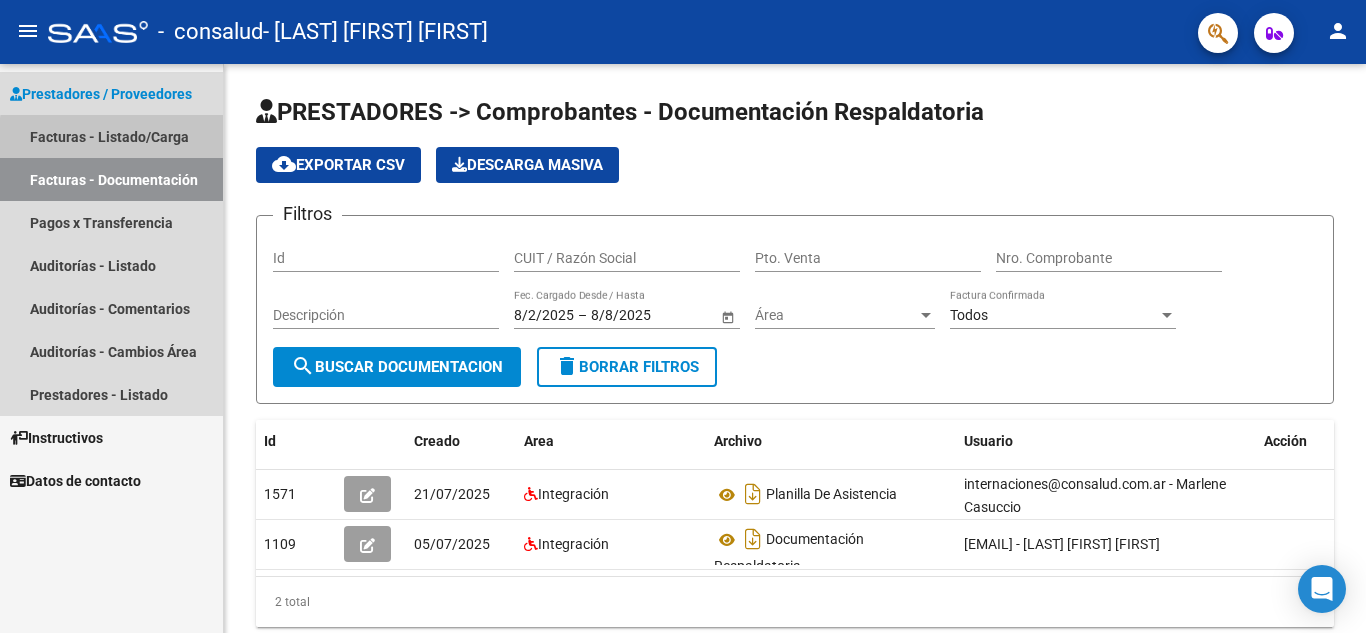 click on "Facturas - Listado/Carga" at bounding box center (111, 136) 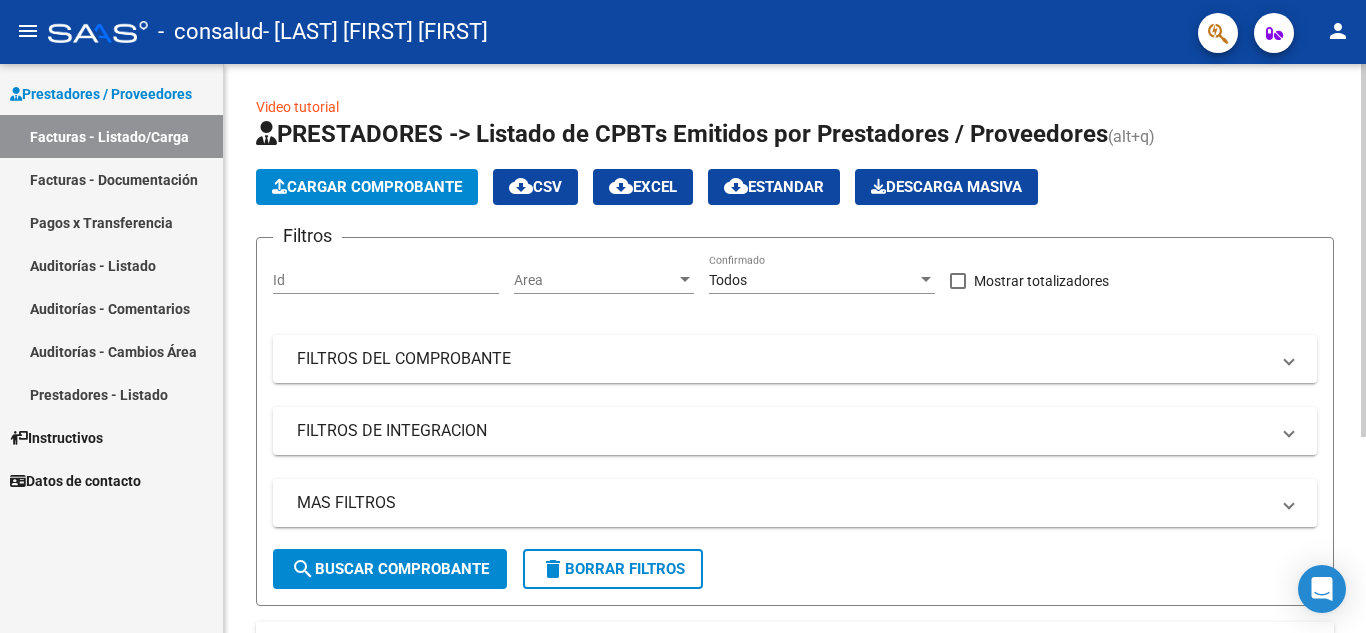 click on "Cargar Comprobante" 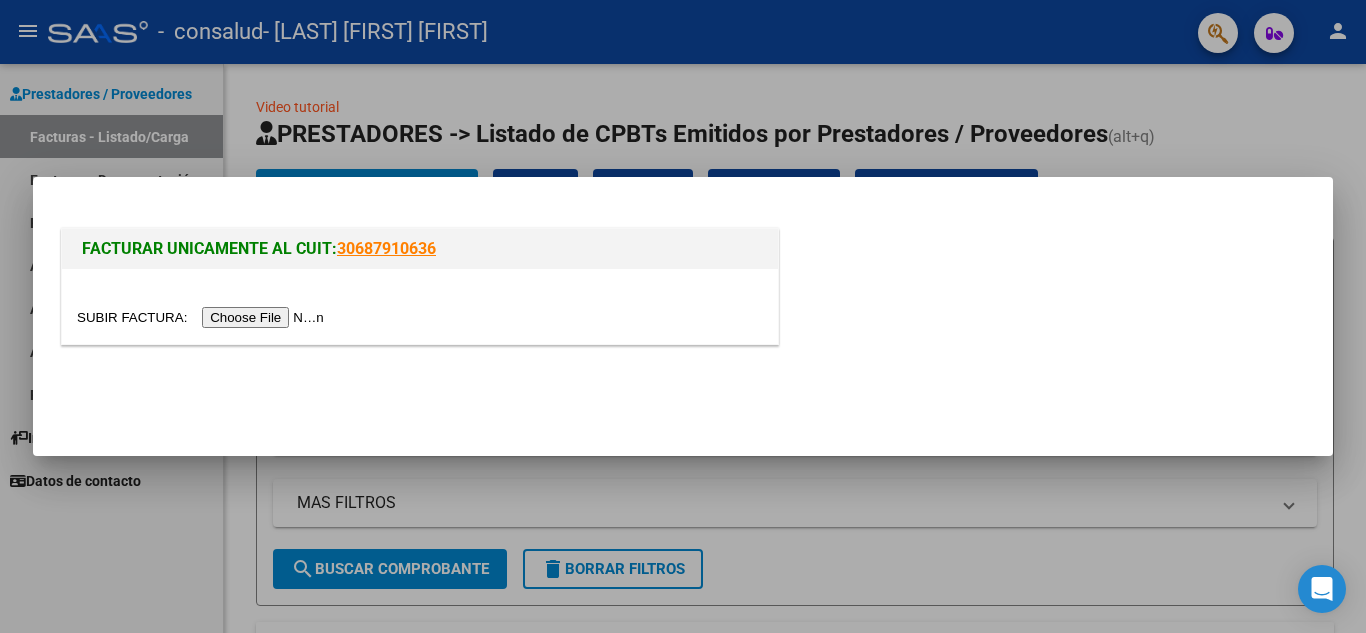 click at bounding box center (203, 317) 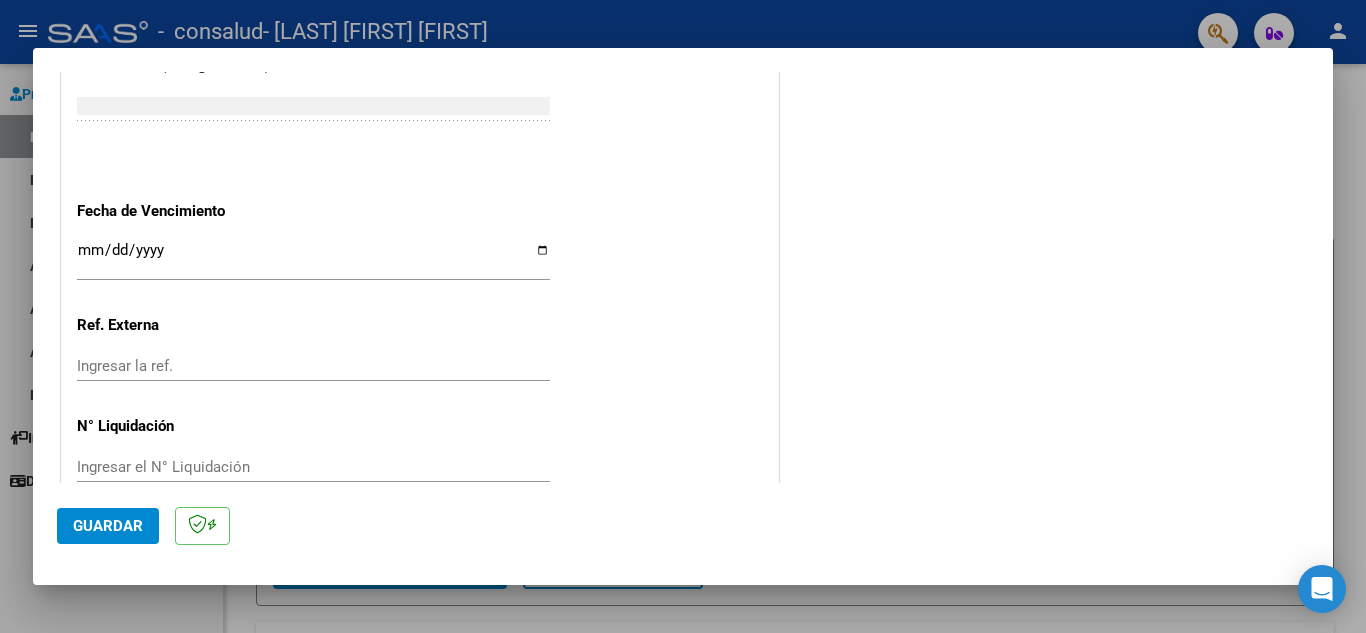 scroll, scrollTop: 1300, scrollLeft: 0, axis: vertical 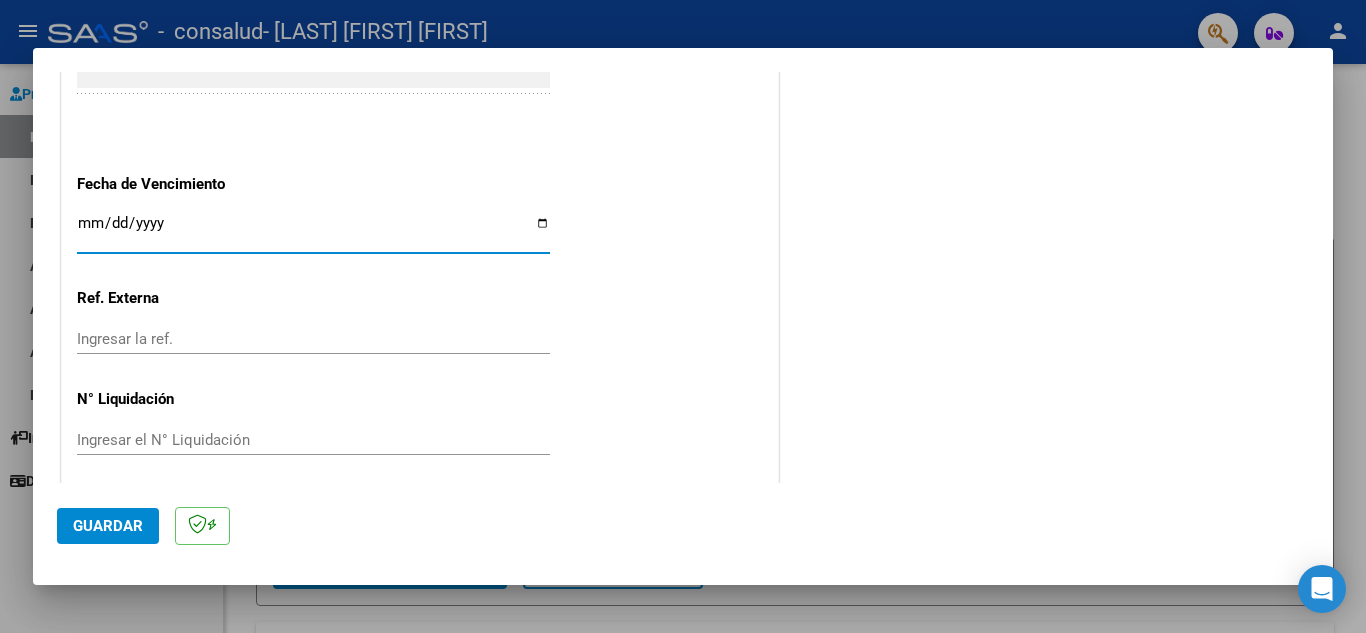 click on "Ingresar la fecha" at bounding box center (313, 231) 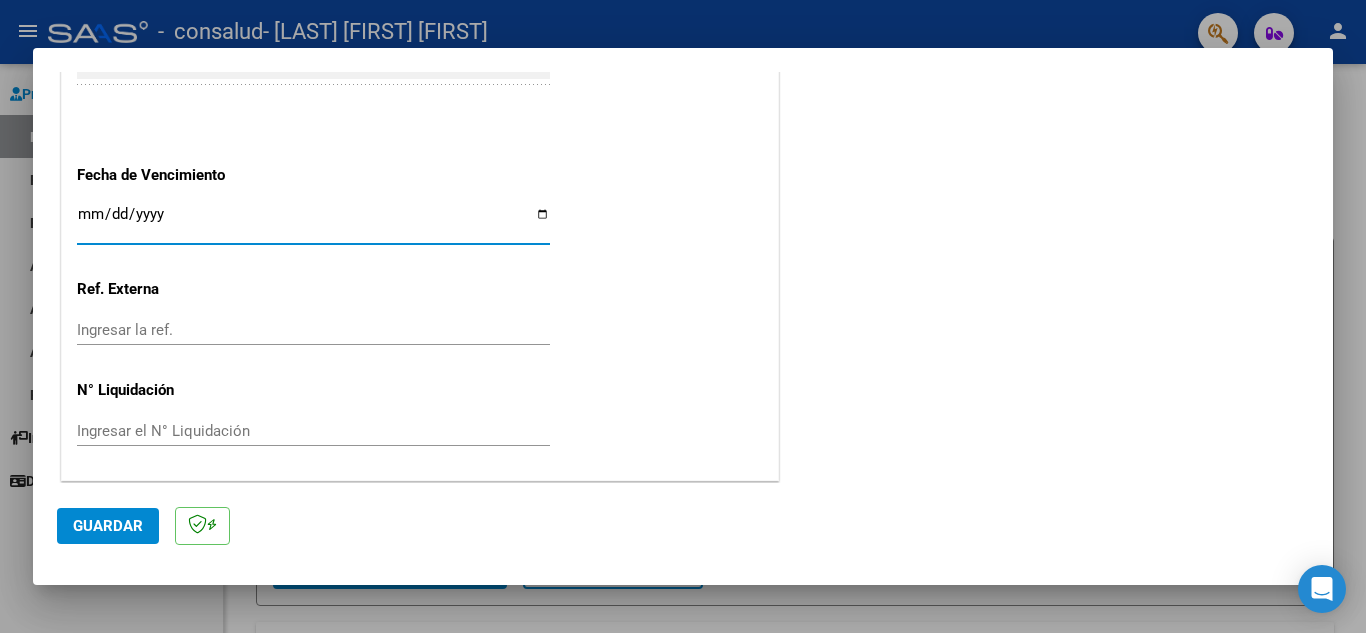 scroll, scrollTop: 1311, scrollLeft: 0, axis: vertical 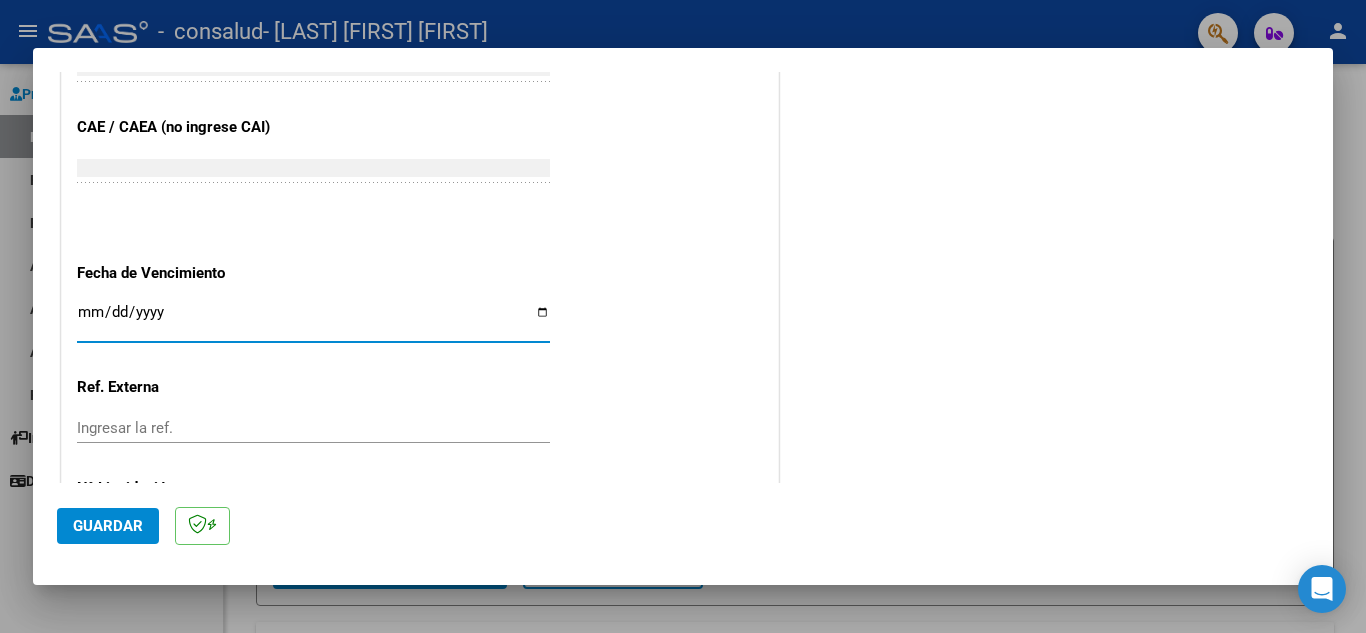 click on "Ingresar la fecha" at bounding box center (313, 320) 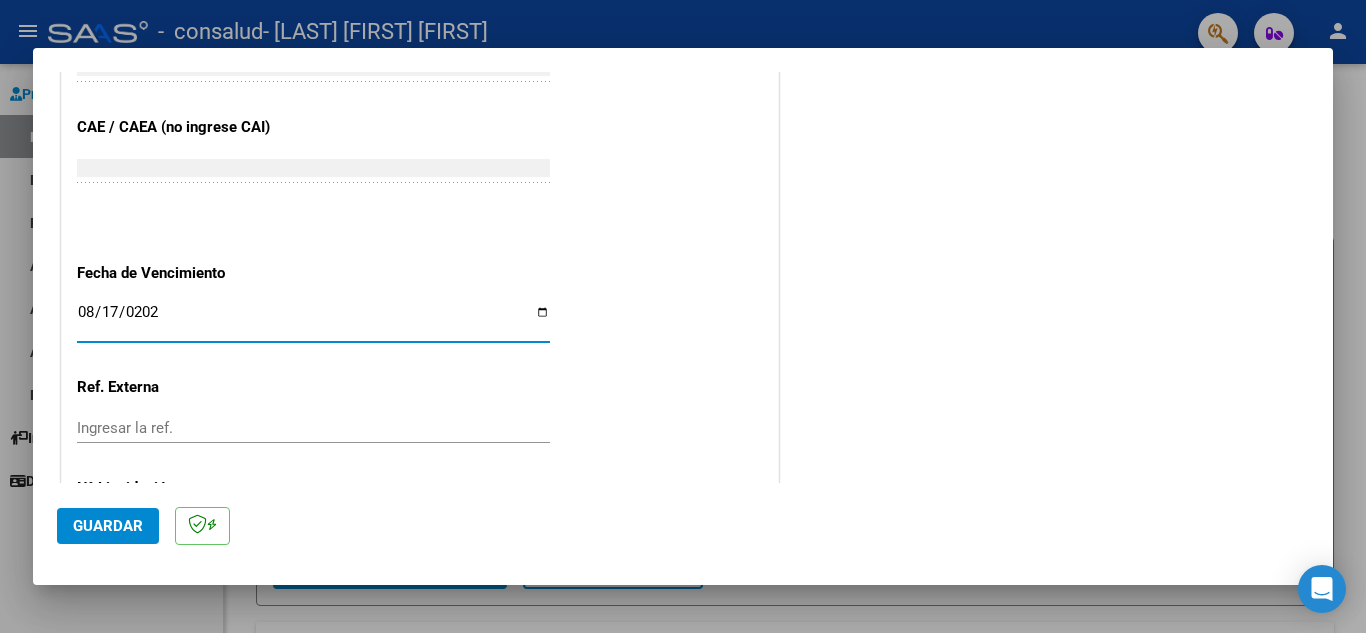 type on "2025-08-17" 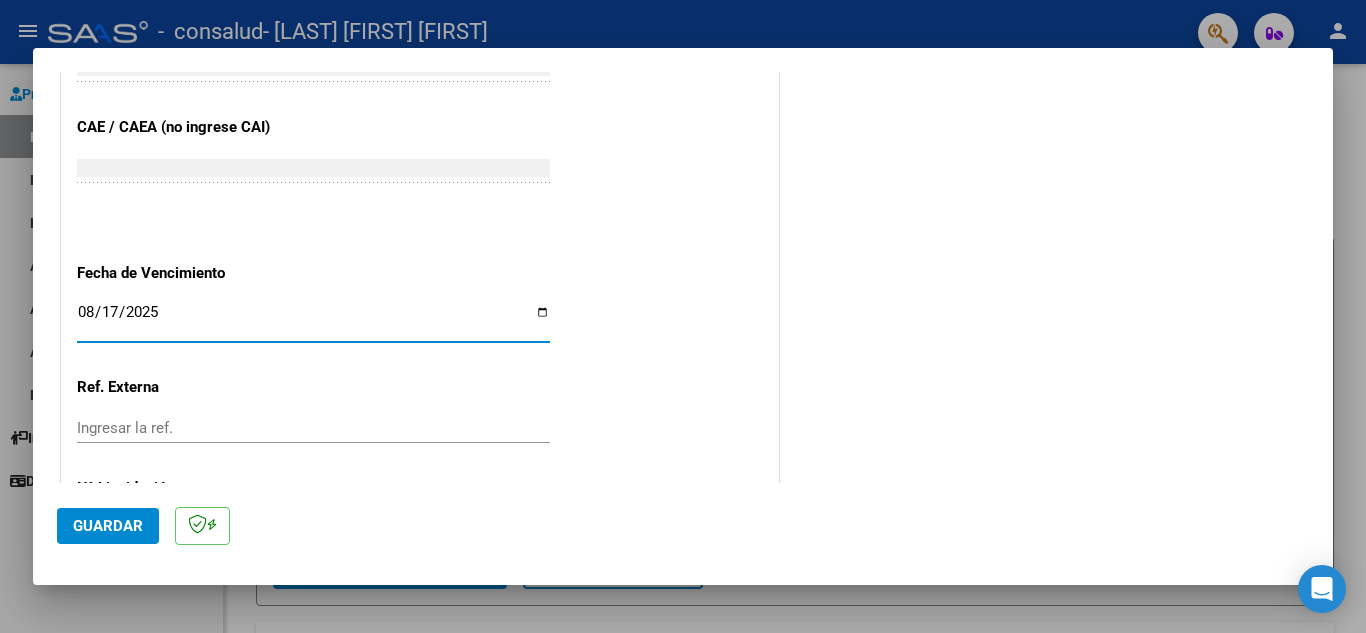 click on "CUIT  *   [NUMBER] Ingresar CUIT  ANALISIS PRESTADOR  Area destinado * Integración Seleccionar Area Luego de guardar debe preaprobar la factura asociandola a un legajo de integración y subir la documentación respaldatoria (planilla de asistencia o ddjj para período de aislamiento)  Período de Prestación (Ej: [DATE] para Mayo [DATE]    Ingrese el Período de Prestación como indica el ejemplo   Comprobante Tipo * Factura C Seleccionar Tipo Punto de Venta  *   1 Ingresar el Nro.  Número  *   210 Ingresar el Nro.  Monto  *   $ [PRICE] Ingresar el monto  Fecha del Cpbt.  *   [DATE] Ingresar la fecha  CAE / CAEA (no ingrese CAI)    [NUMBER] Ingresar el CAE o CAEA (no ingrese CAI)  Fecha de Vencimiento    [DATE] Ingresar la fecha  Ref. Externa    Ingresar la ref.  N° Liquidación    Ingresar el N° Liquidación" at bounding box center [420, -156] 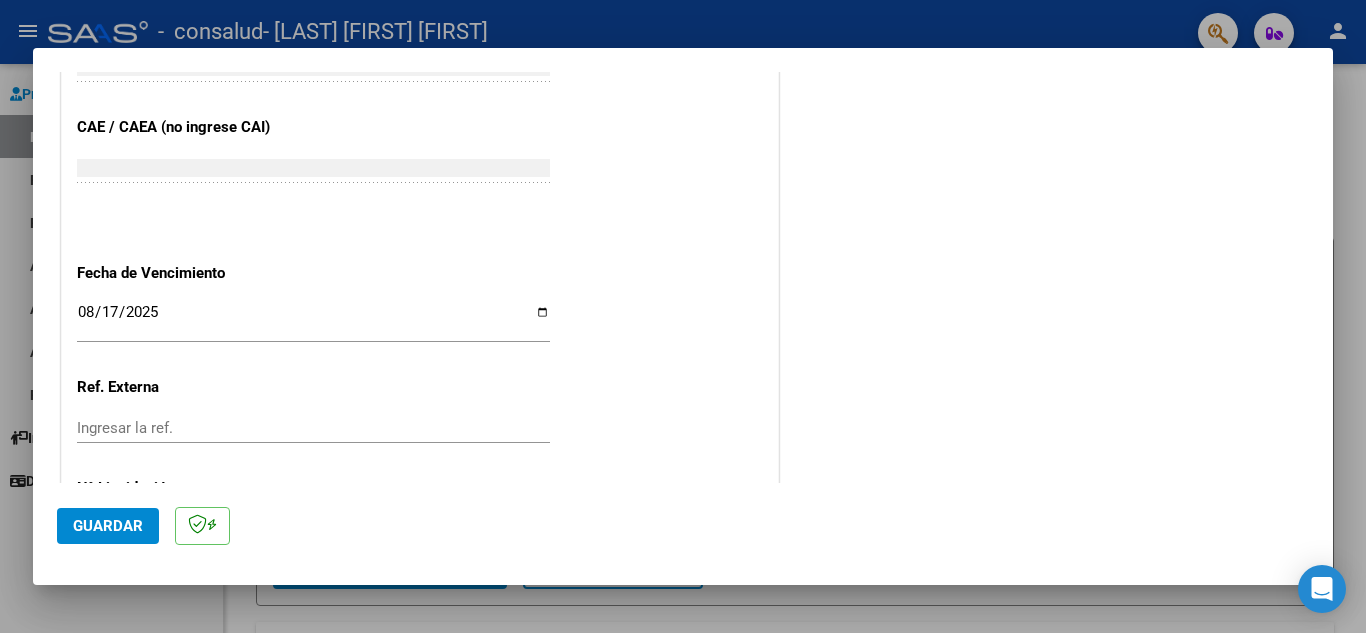 scroll, scrollTop: 1311, scrollLeft: 0, axis: vertical 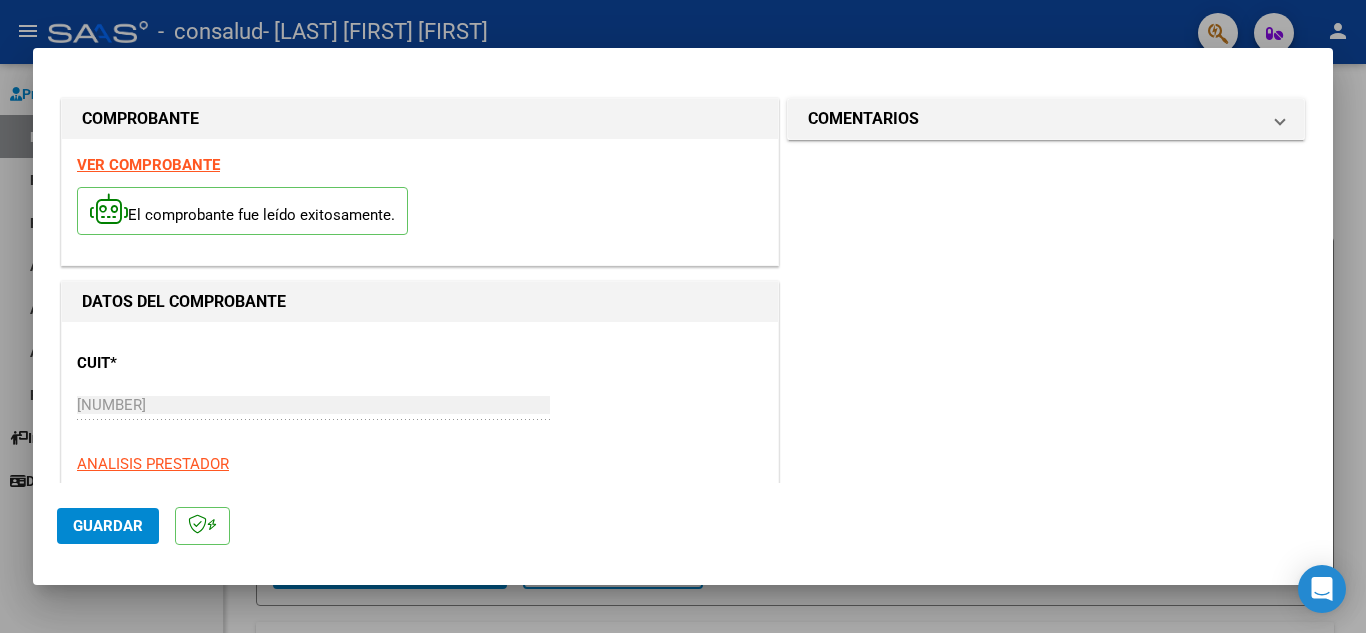click on "Guardar" 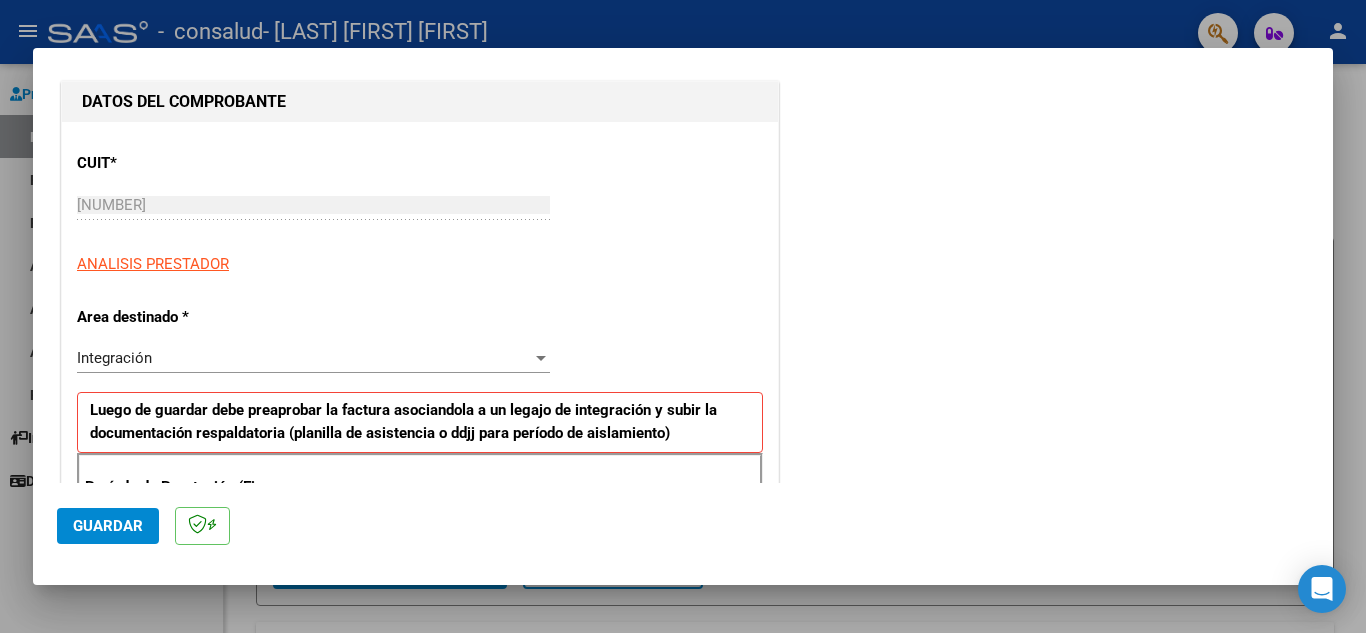 scroll, scrollTop: 300, scrollLeft: 0, axis: vertical 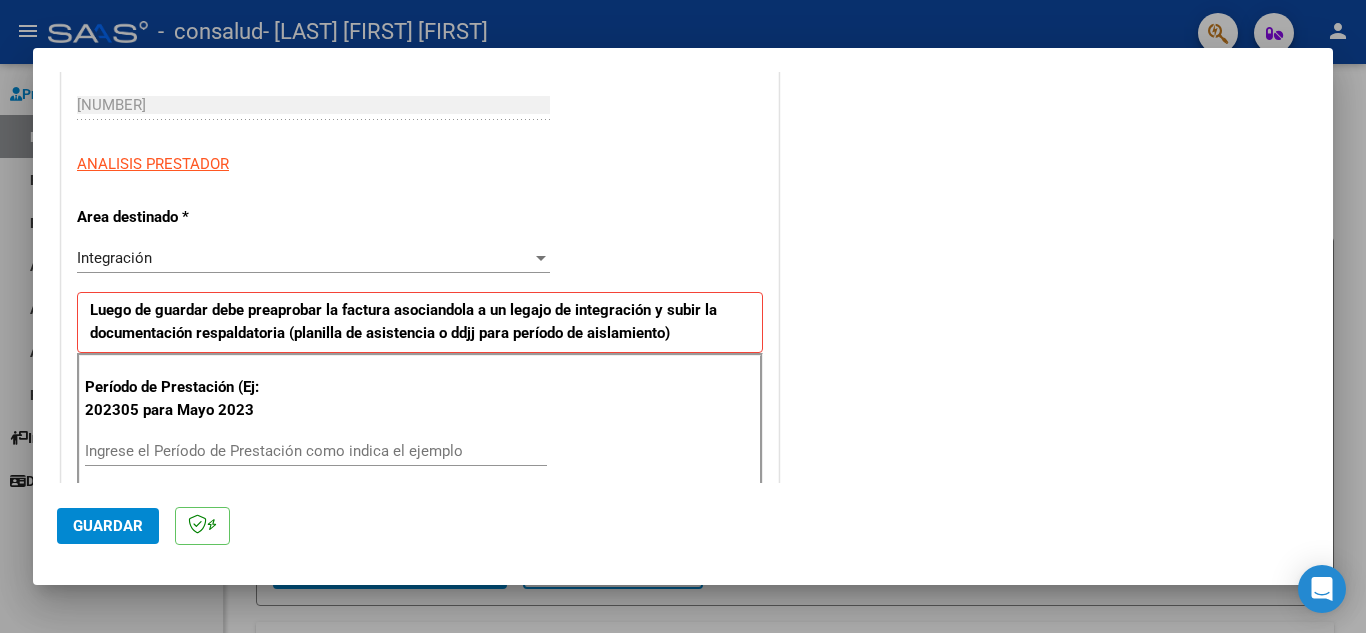 click on "CUIT  *   [NUMBER] Ingresar CUIT  ANALISIS PRESTADOR  Area destinado * Integración Seleccionar Area Luego de guardar debe preaprobar la factura asociandola a un legajo de integración y subir la documentación respaldatoria (planilla de asistencia o ddjj para período de aislamiento)  Período de Prestación (Ej: [DATE] para Mayo [DATE]    Ingrese el Período de Prestación como indica el ejemplo   Comprobante Tipo * Factura C Seleccionar Tipo Punto de Venta  *   1 Ingresar el Nro.  Número  *   210 Ingresar el Nro.  Monto  *   $ [PRICE] Ingresar el monto  Fecha del Cpbt.  *   [DATE] Ingresar la fecha  CAE / CAEA (no ingrese CAI)    [NUMBER] Ingresar el CAE o CAEA (no ingrese CAI)  Fecha de Vencimiento    [DATE] Ingresar la fecha  Ref. Externa    Ingresar la ref.  N° Liquidación    Ingresar el N° Liquidación" at bounding box center [420, 782] 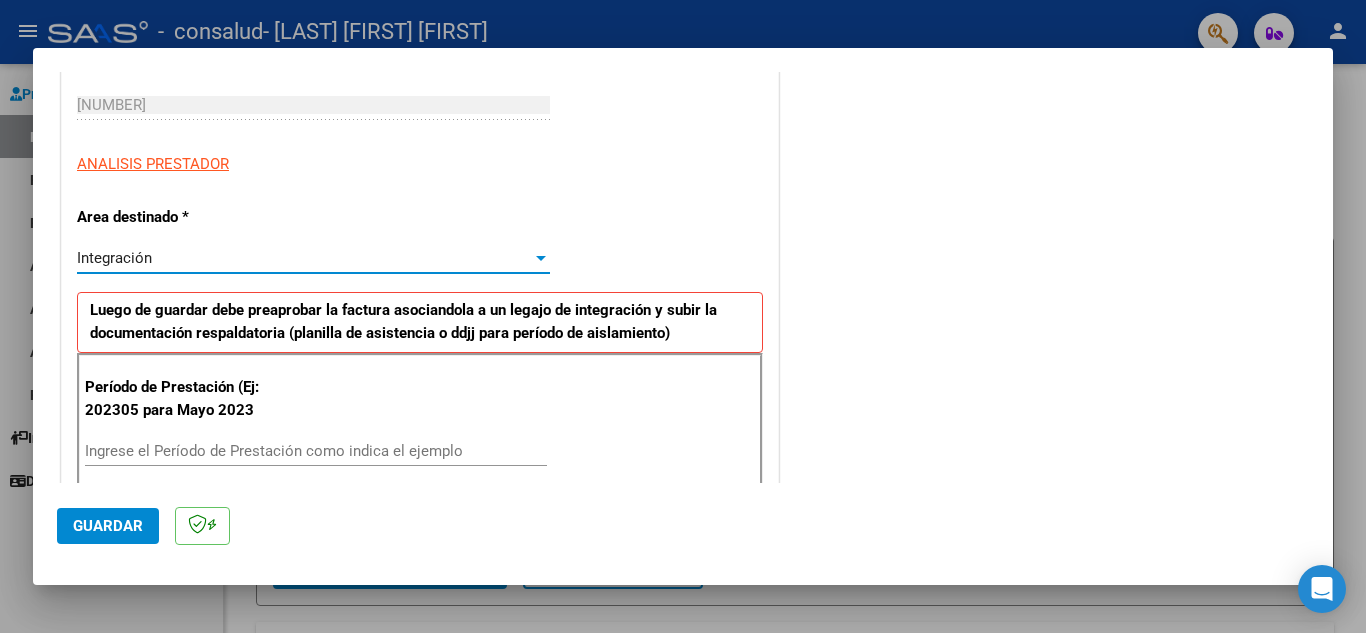 click at bounding box center (541, 258) 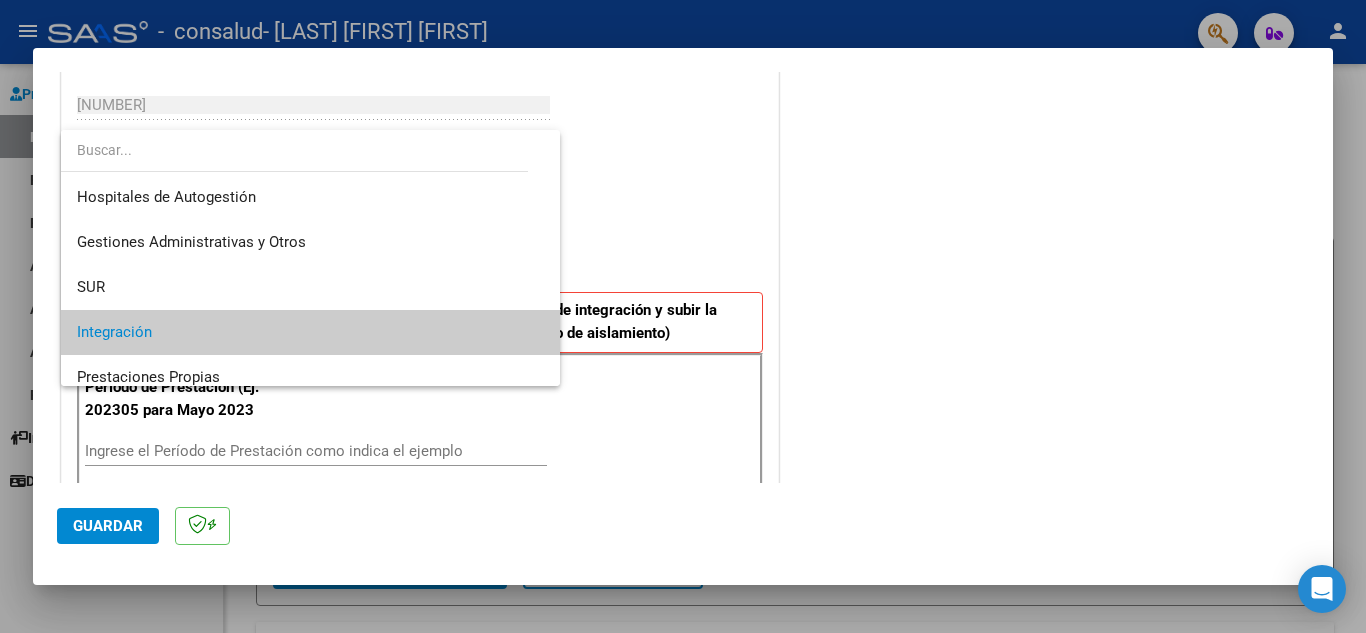 scroll, scrollTop: 75, scrollLeft: 0, axis: vertical 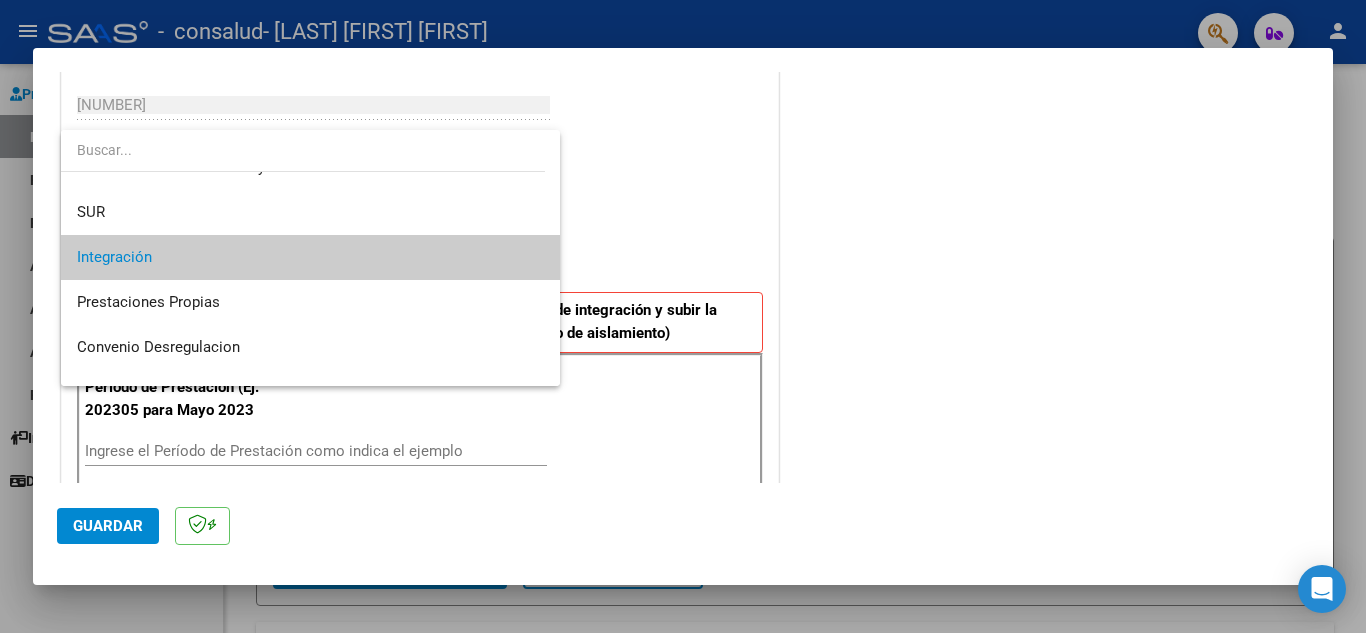 click at bounding box center (683, 316) 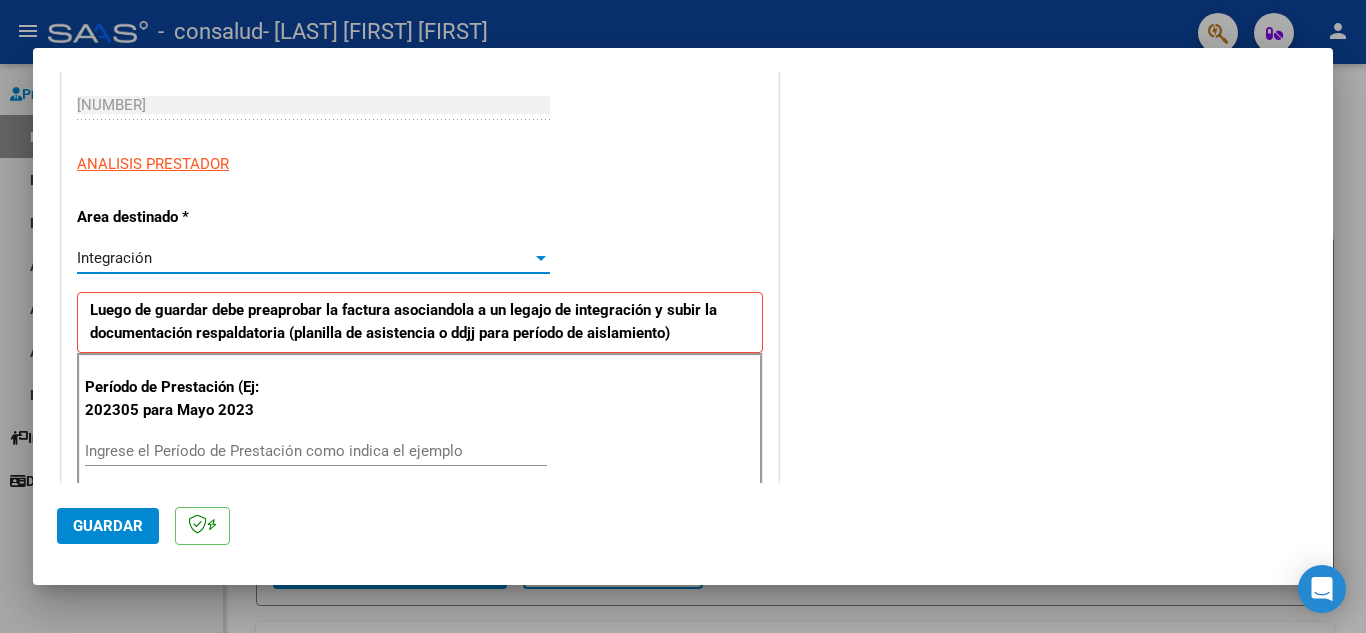 click on "Integración" at bounding box center [304, 258] 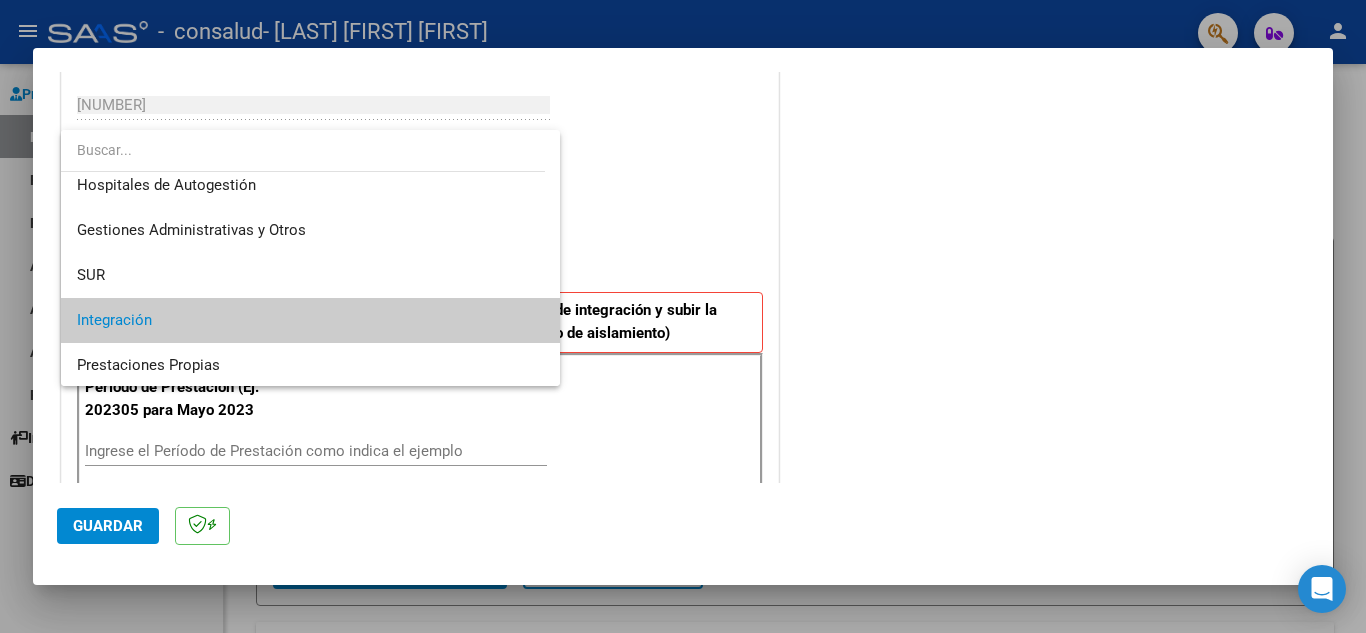 scroll, scrollTop: 0, scrollLeft: 0, axis: both 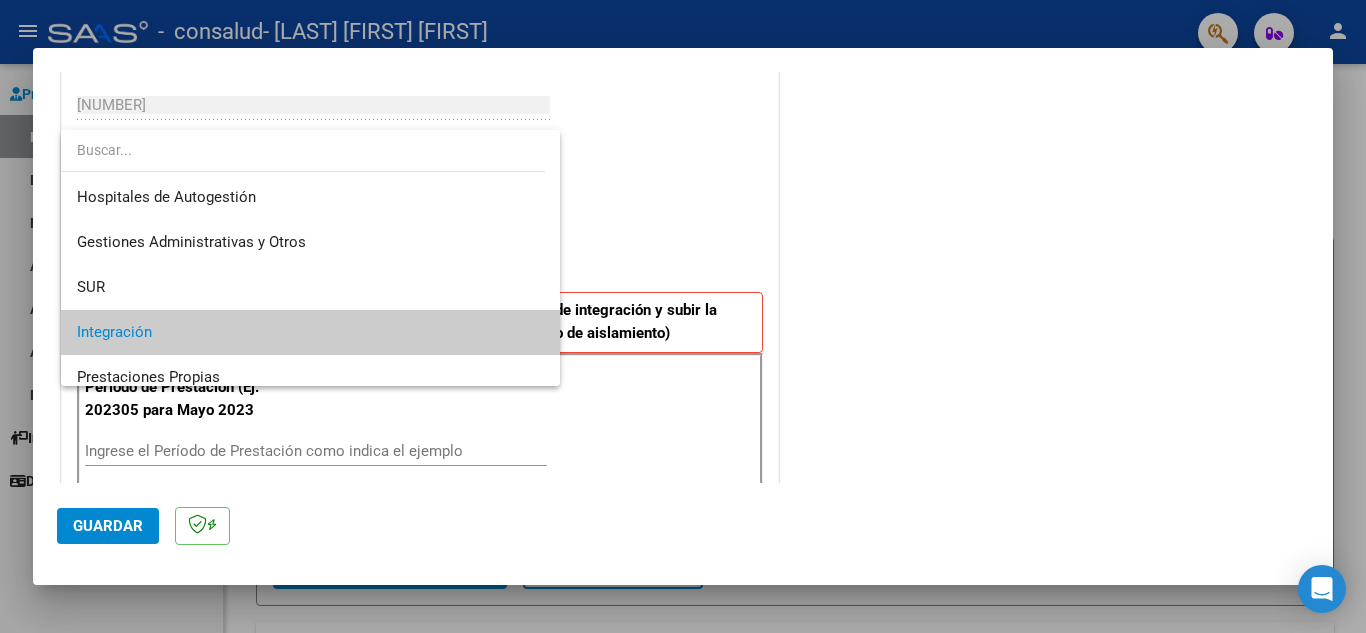 click at bounding box center (683, 316) 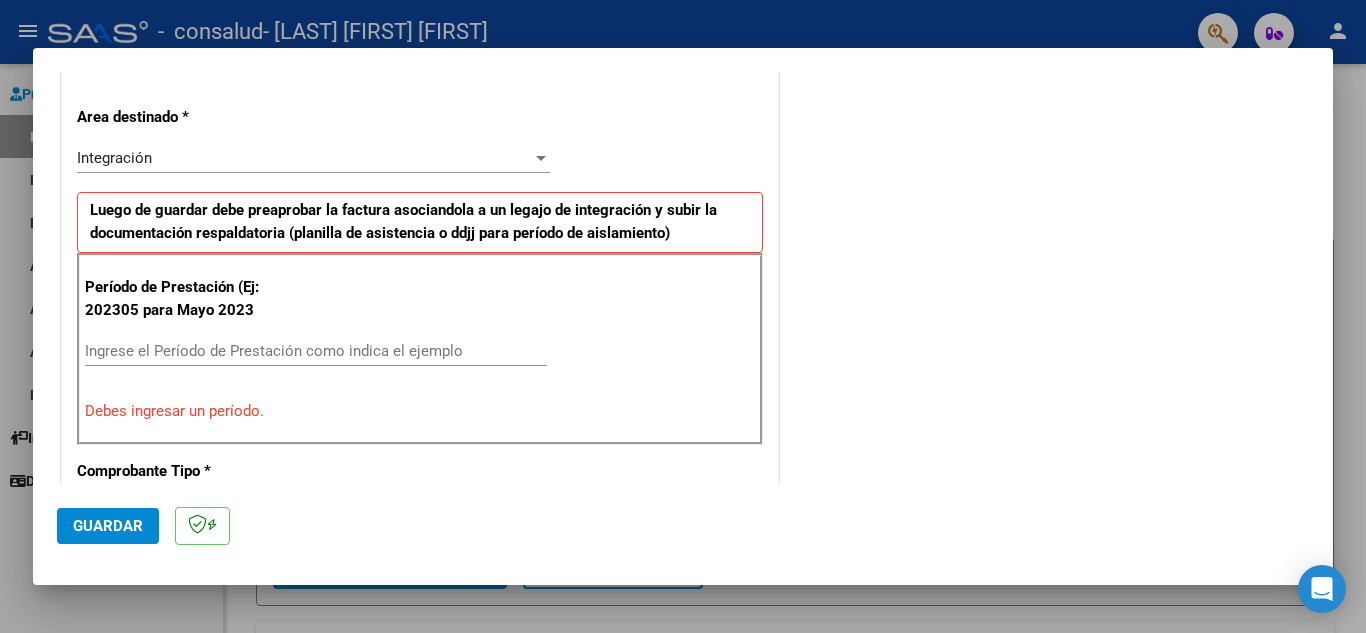 scroll, scrollTop: 500, scrollLeft: 0, axis: vertical 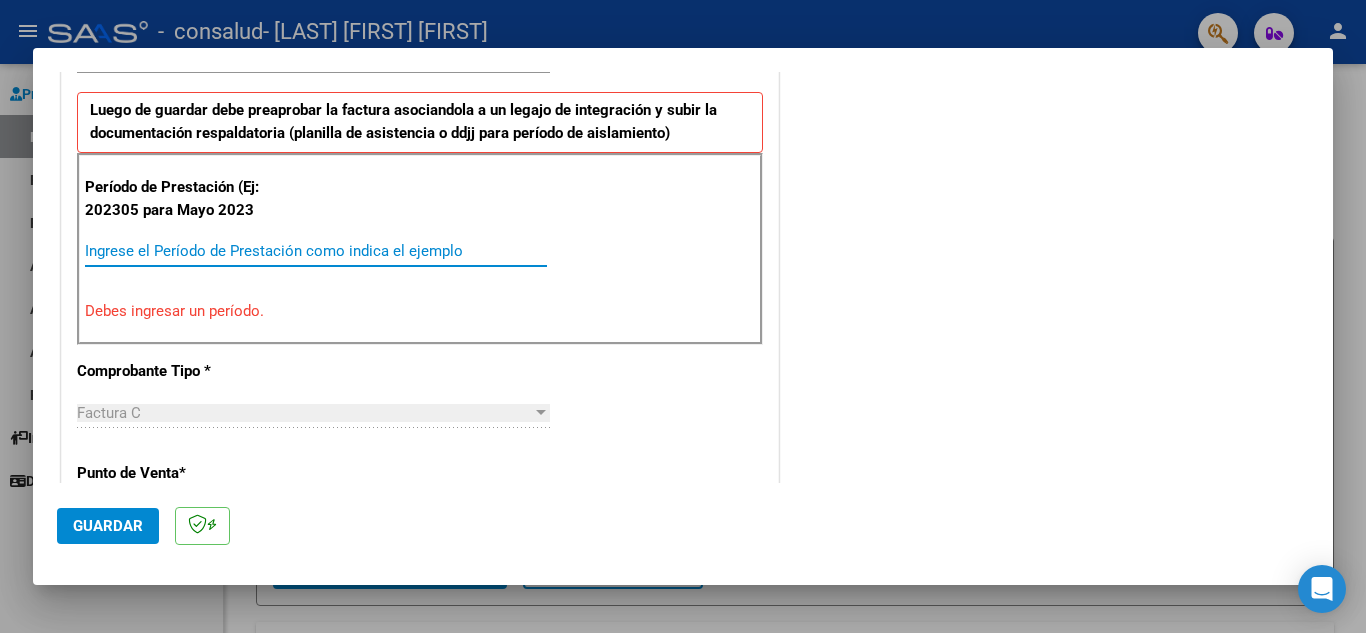 click on "Ingrese el Período de Prestación como indica el ejemplo" at bounding box center (316, 251) 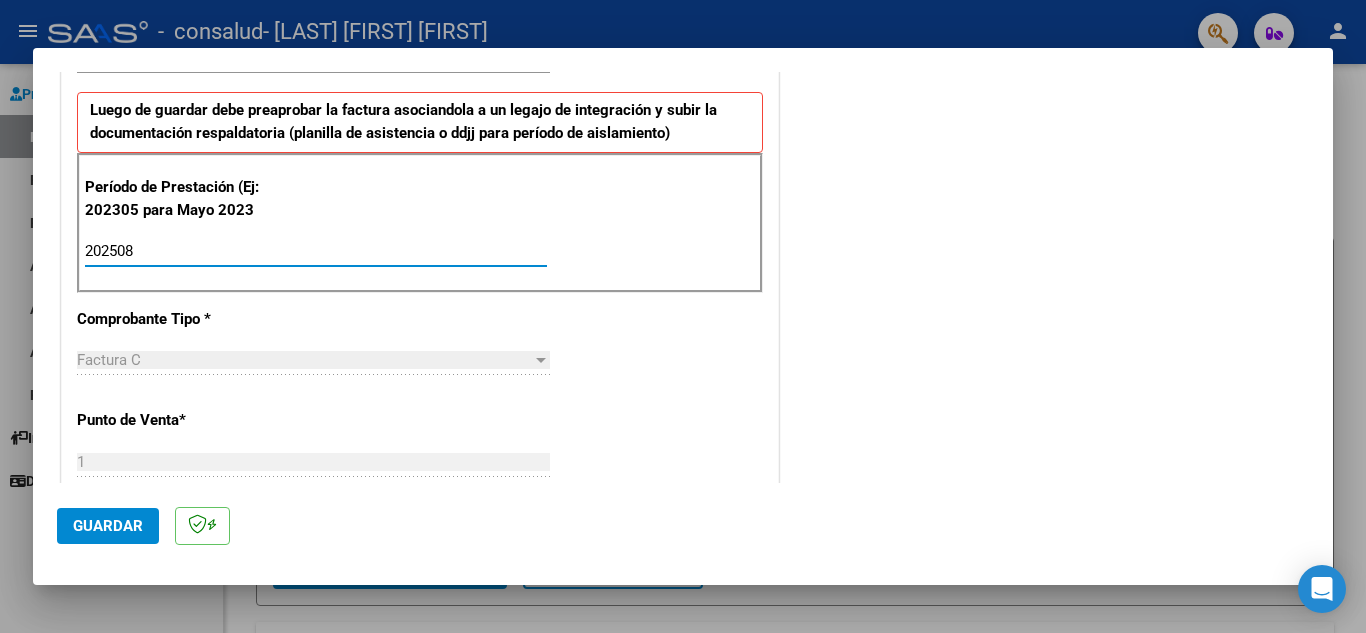 click on "[DATE] Ingrese el Período de Prestación como indica el ejemplo" at bounding box center (316, 251) 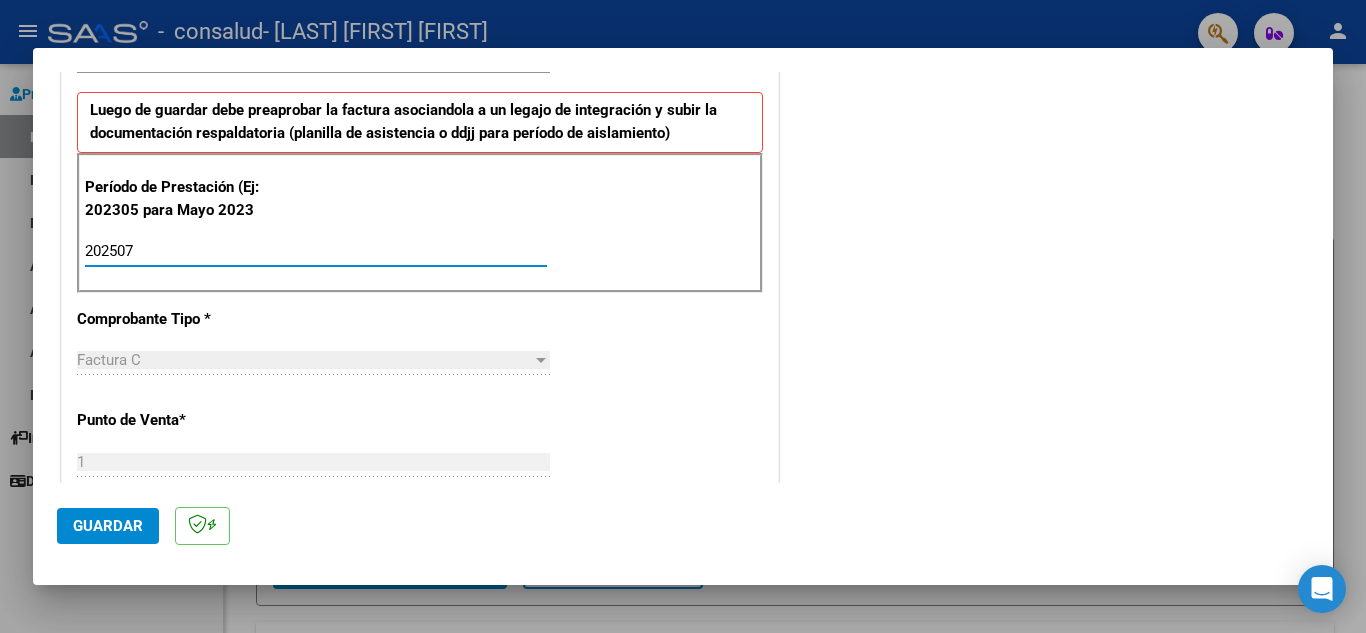 type on "202507" 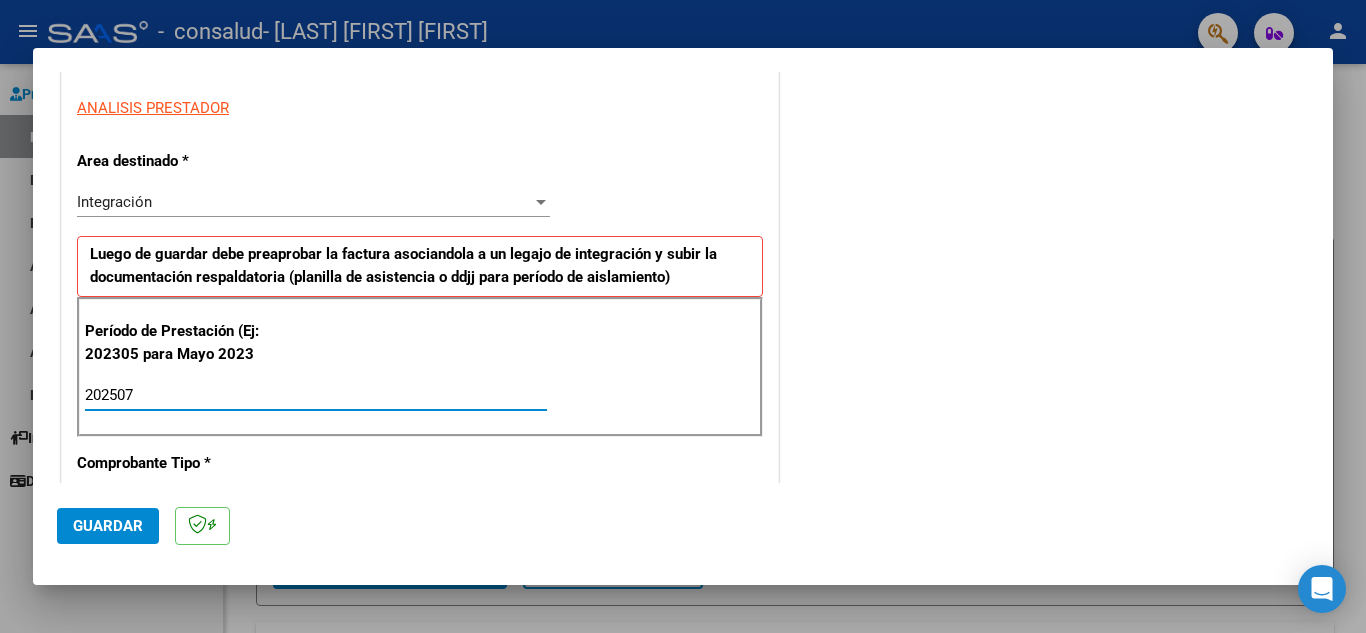 scroll, scrollTop: 200, scrollLeft: 0, axis: vertical 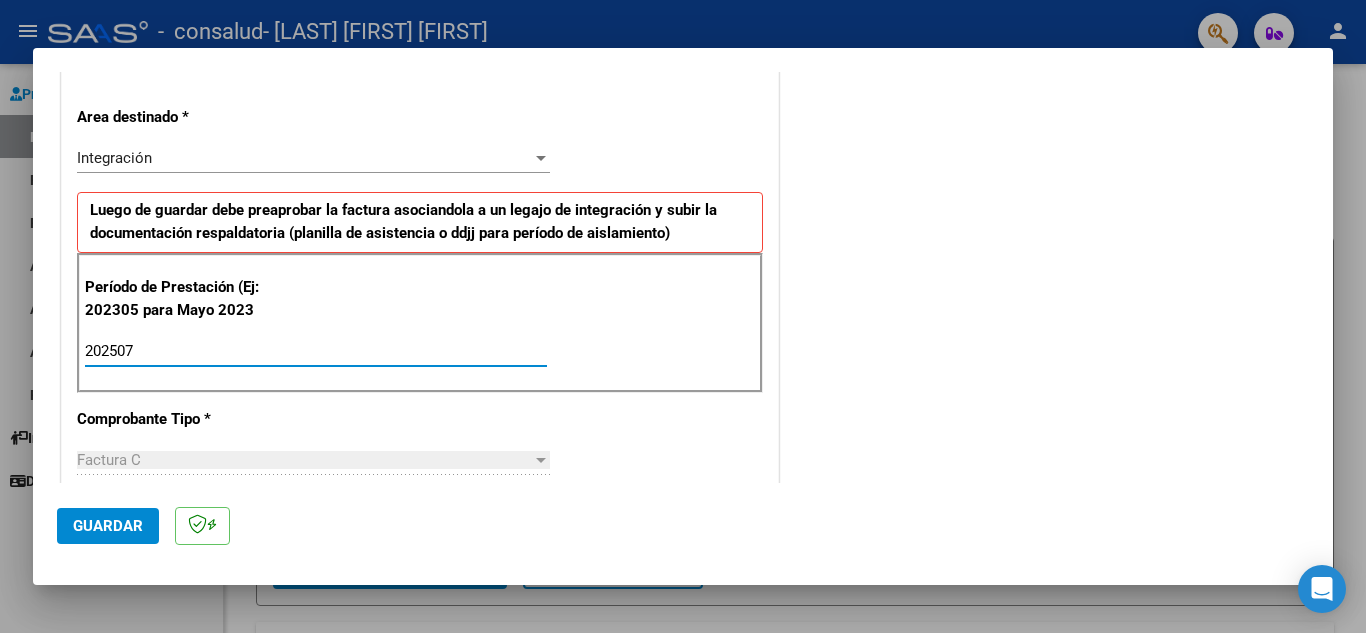 click on "202507" at bounding box center [316, 351] 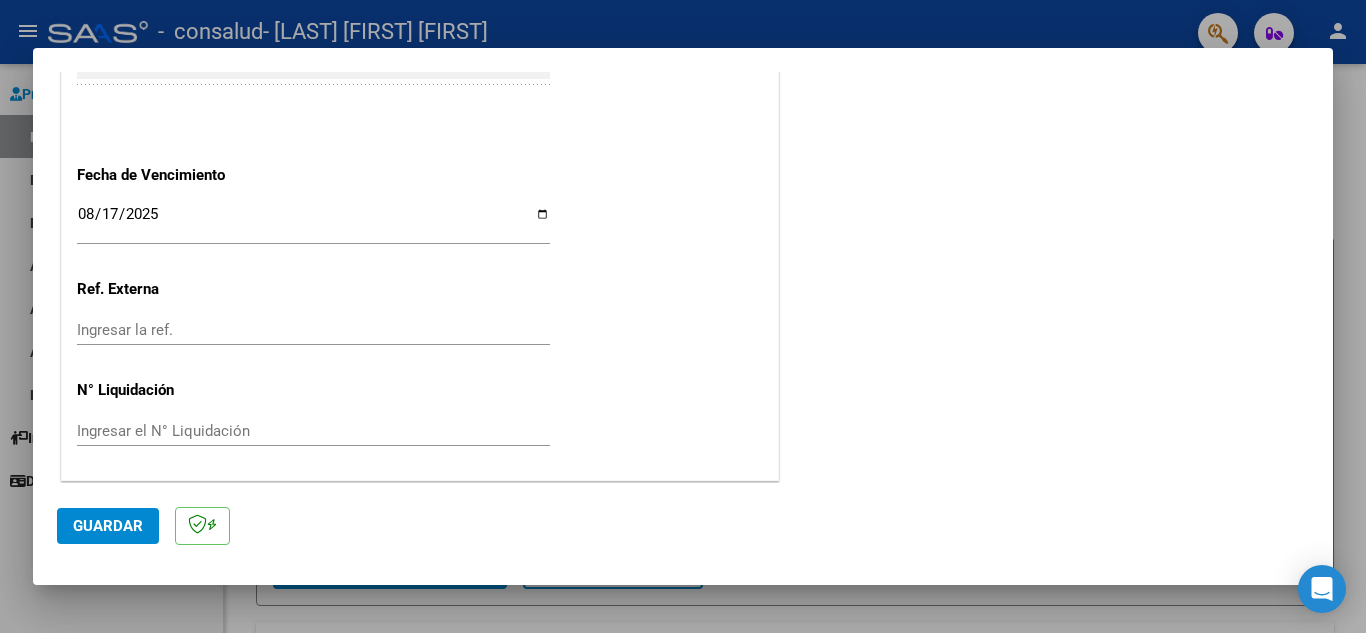 scroll, scrollTop: 1311, scrollLeft: 0, axis: vertical 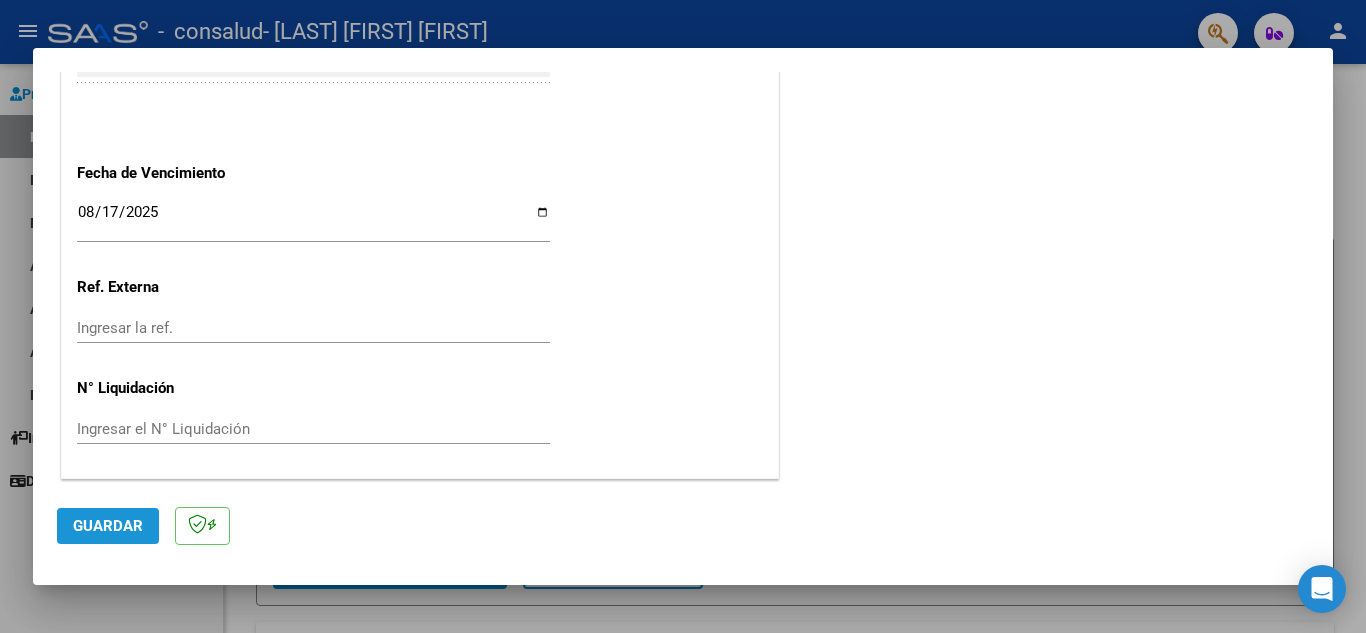 click on "Guardar" 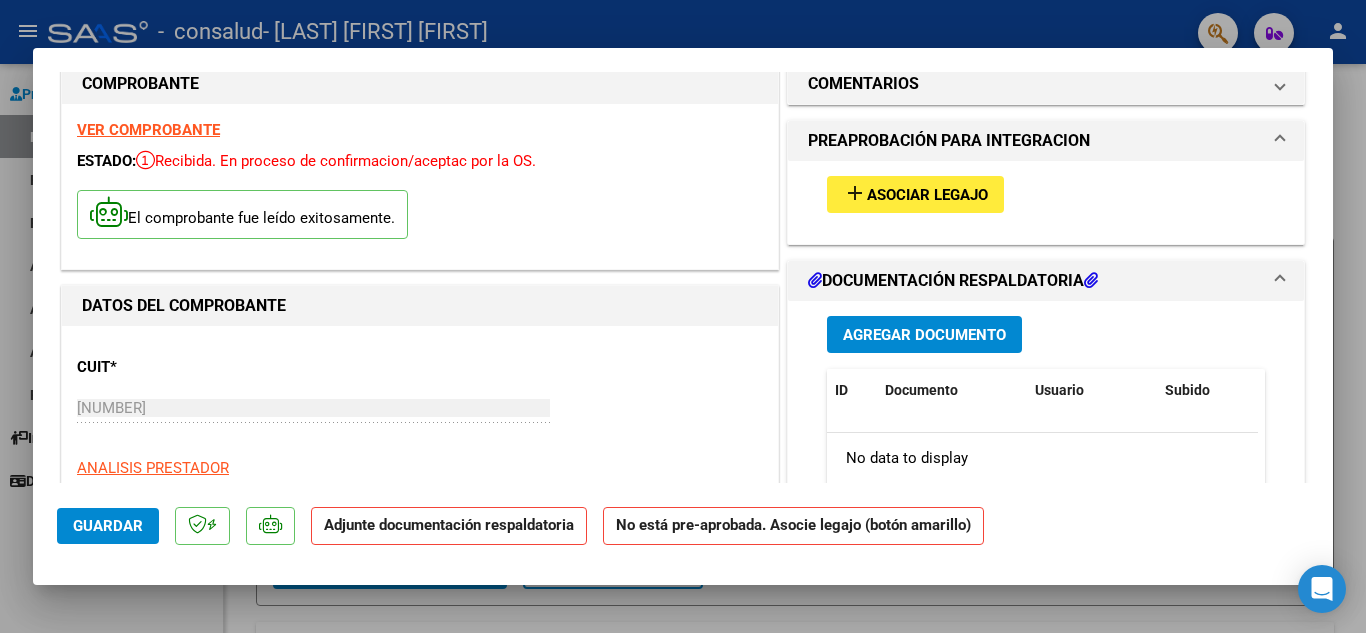 scroll, scrollTop: 0, scrollLeft: 0, axis: both 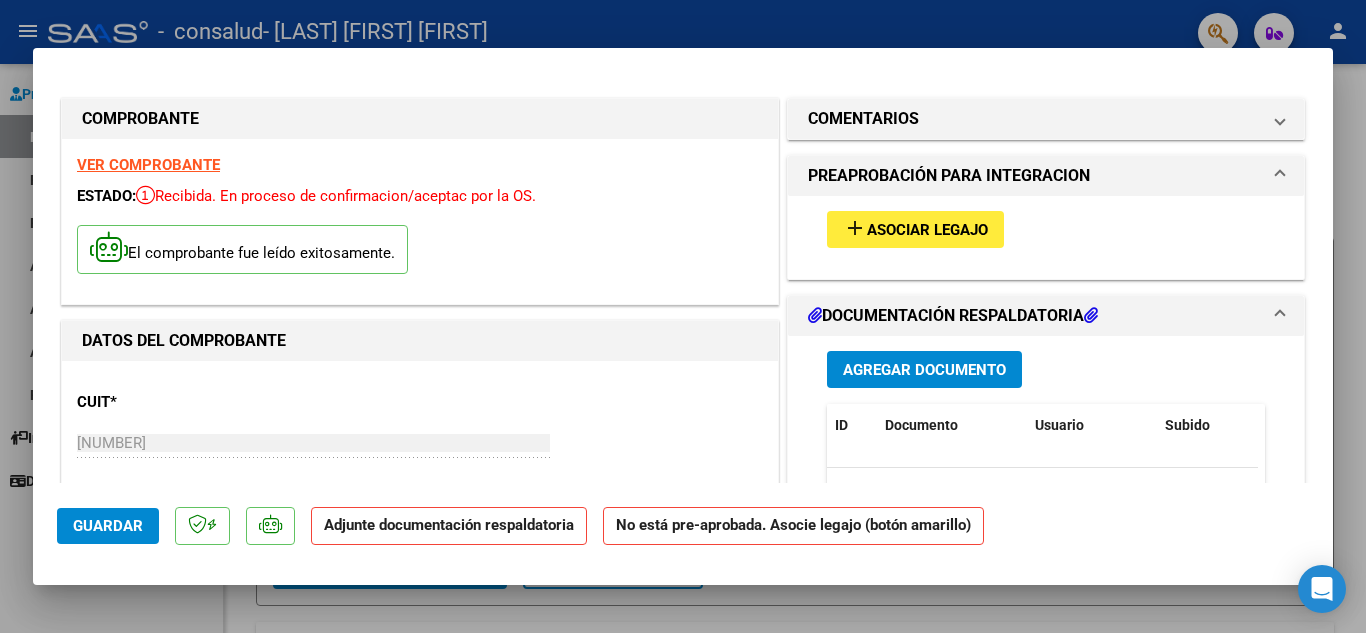 click on "Agregar Documento" at bounding box center (924, 370) 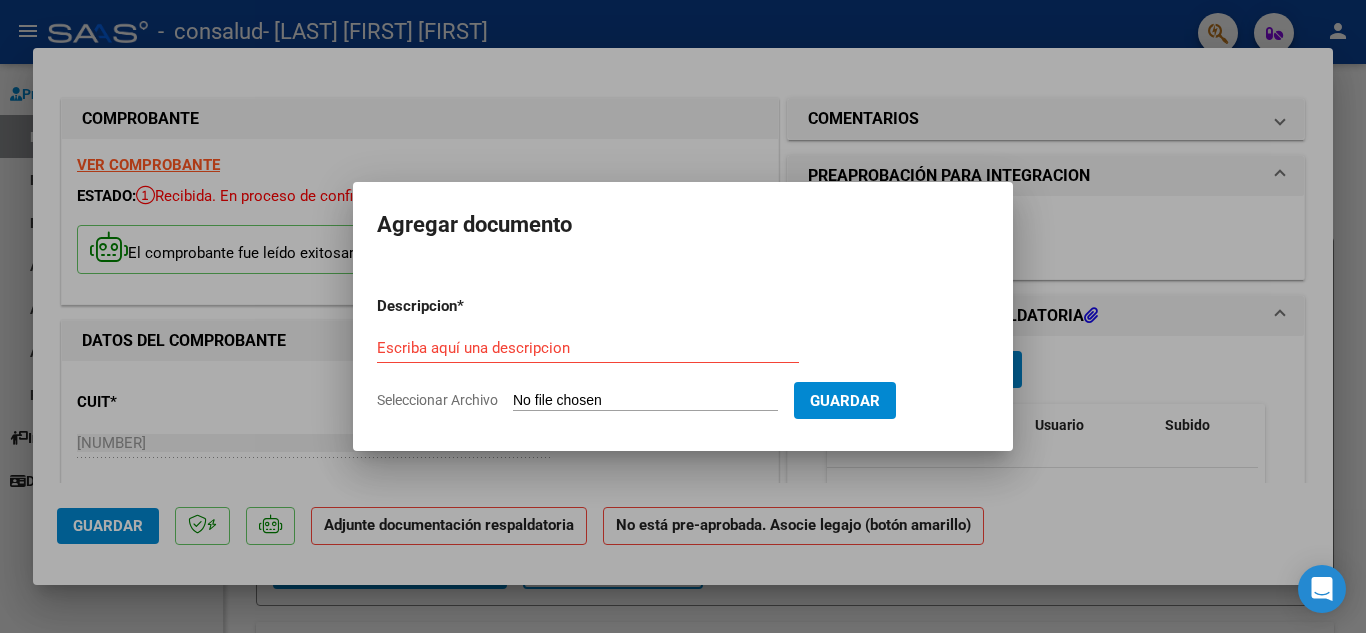 click on "Seleccionar Archivo" at bounding box center [645, 401] 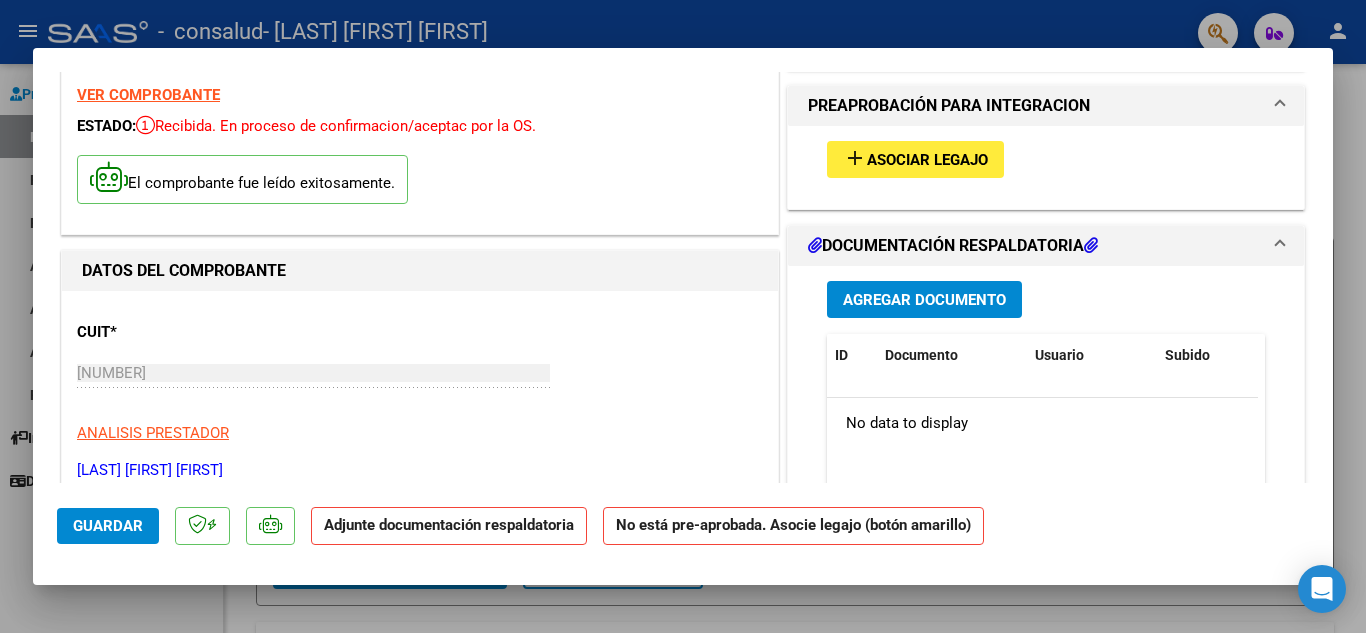 scroll, scrollTop: 0, scrollLeft: 0, axis: both 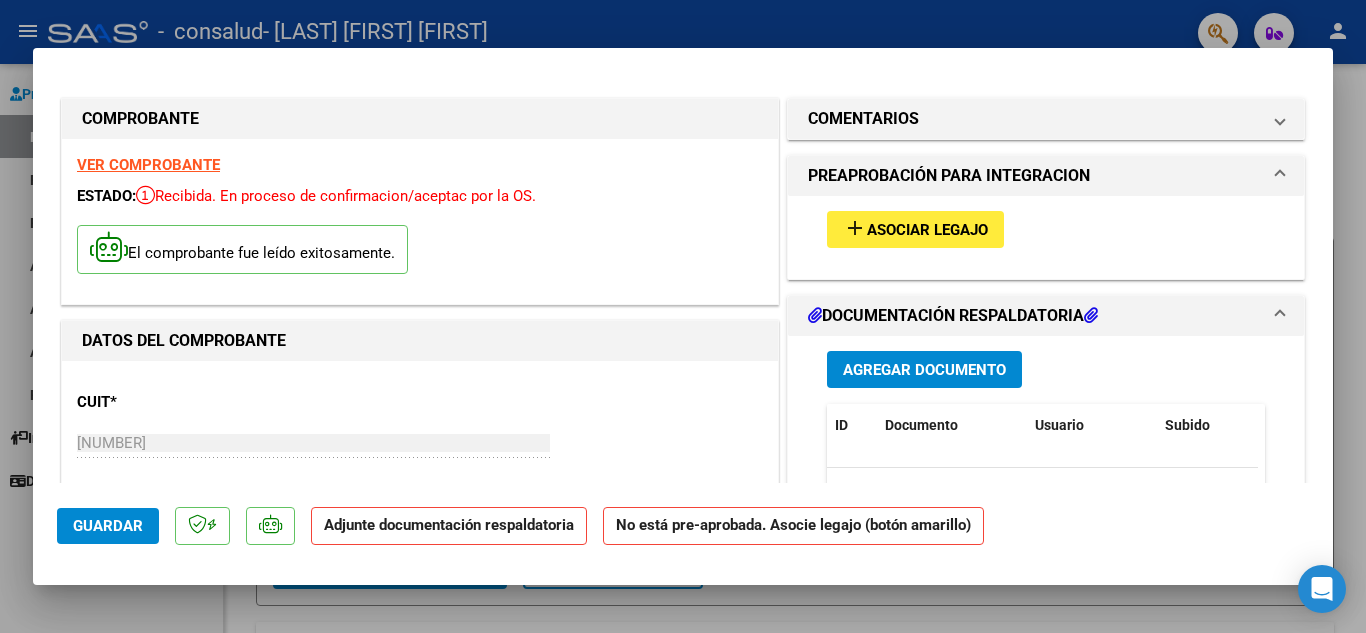 click on "Agregar Documento" at bounding box center (924, 370) 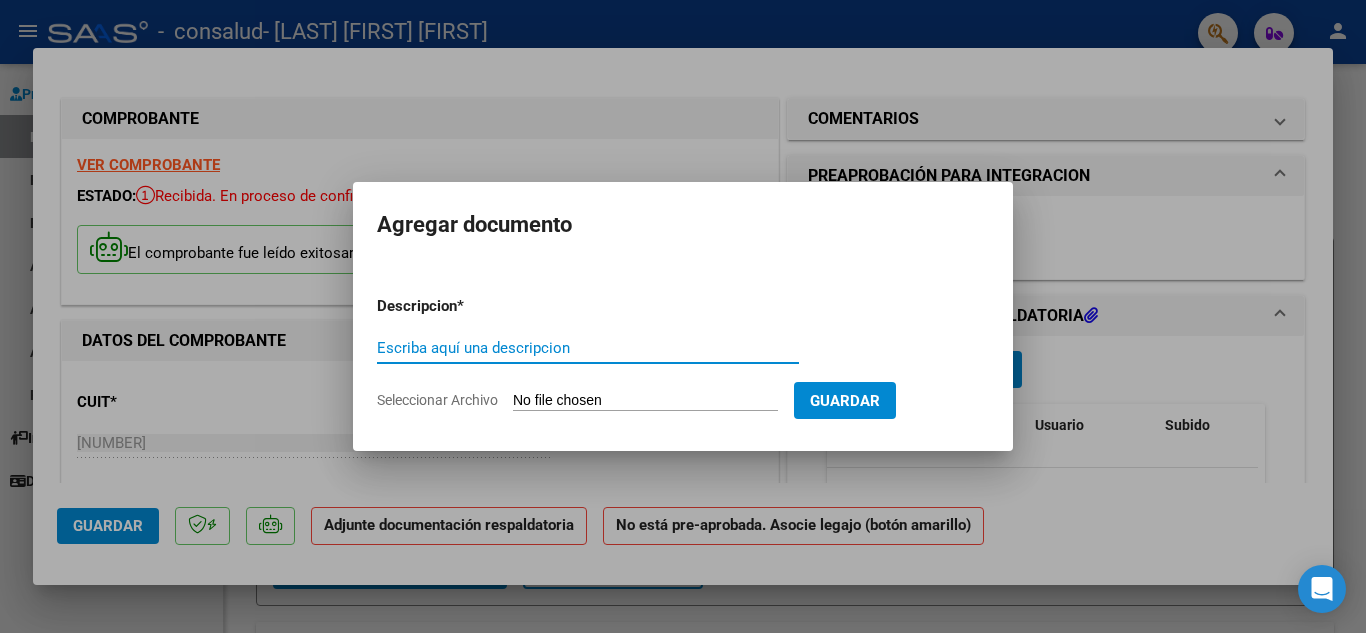 click on "Seleccionar Archivo" at bounding box center [645, 401] 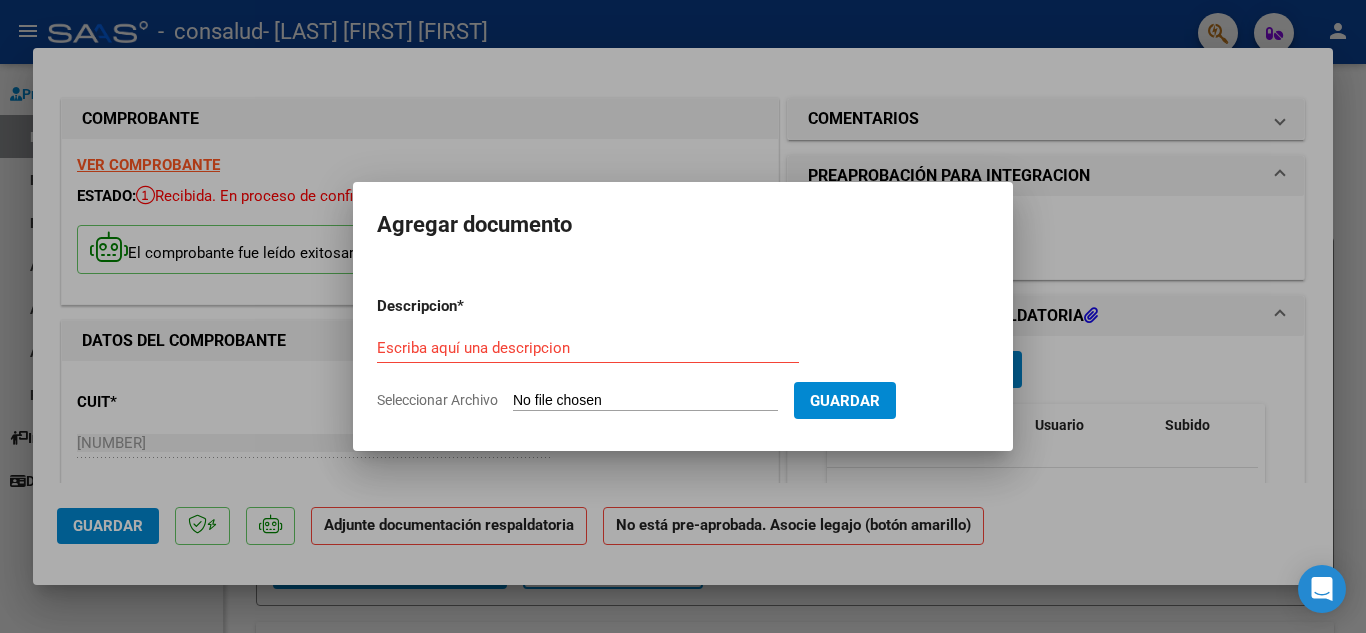 type on "C:\fakepath\[FIRST] [LAST] [INITIAL] [INITIAL] DOCUMENTACION.pdf" 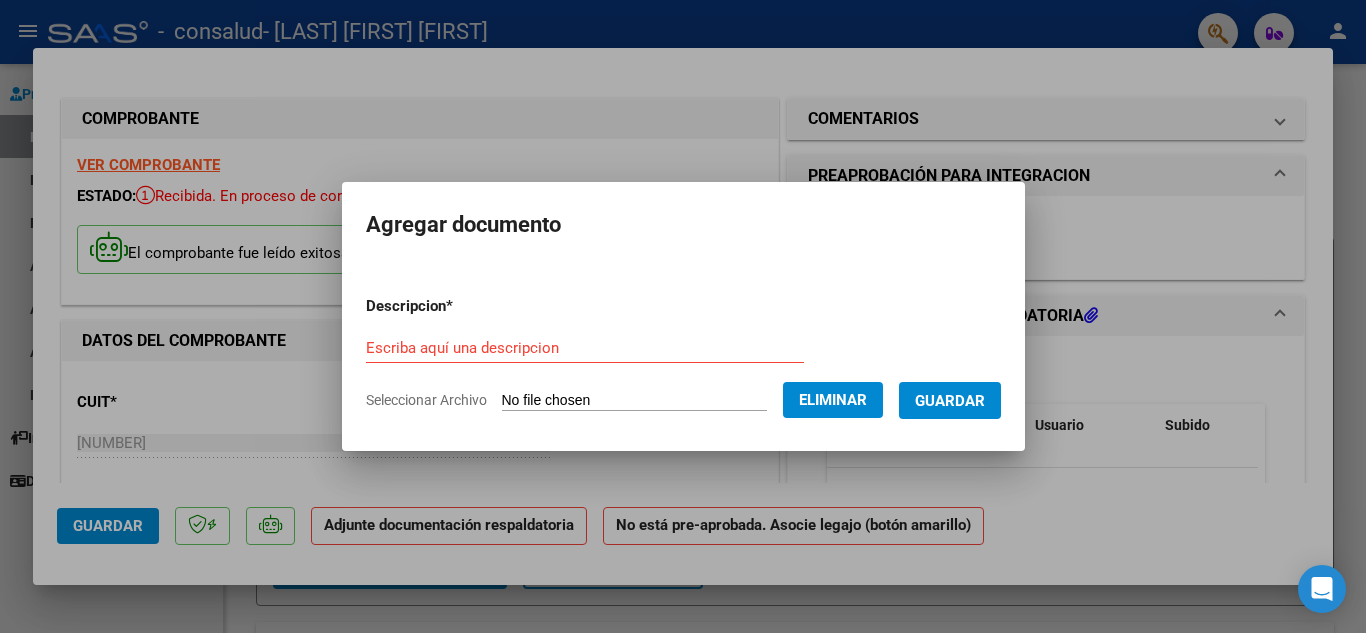 click on "Guardar" at bounding box center (950, 401) 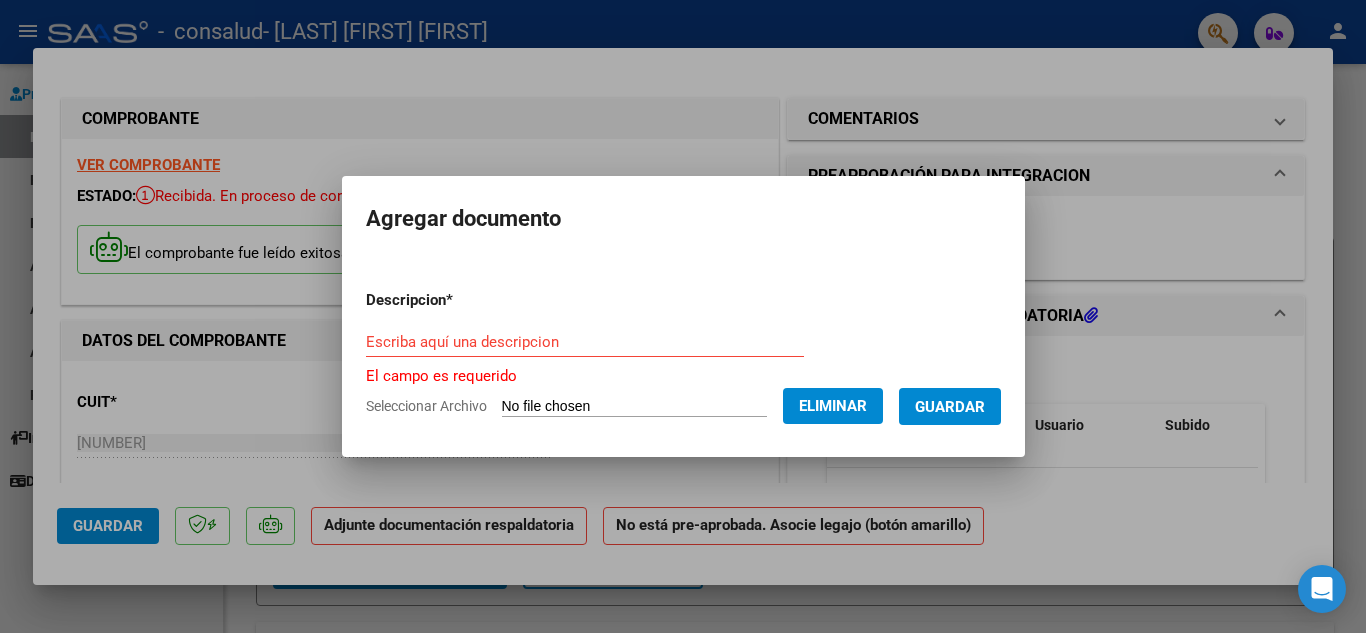 click on "Escriba aquí una descripcion" at bounding box center (585, 342) 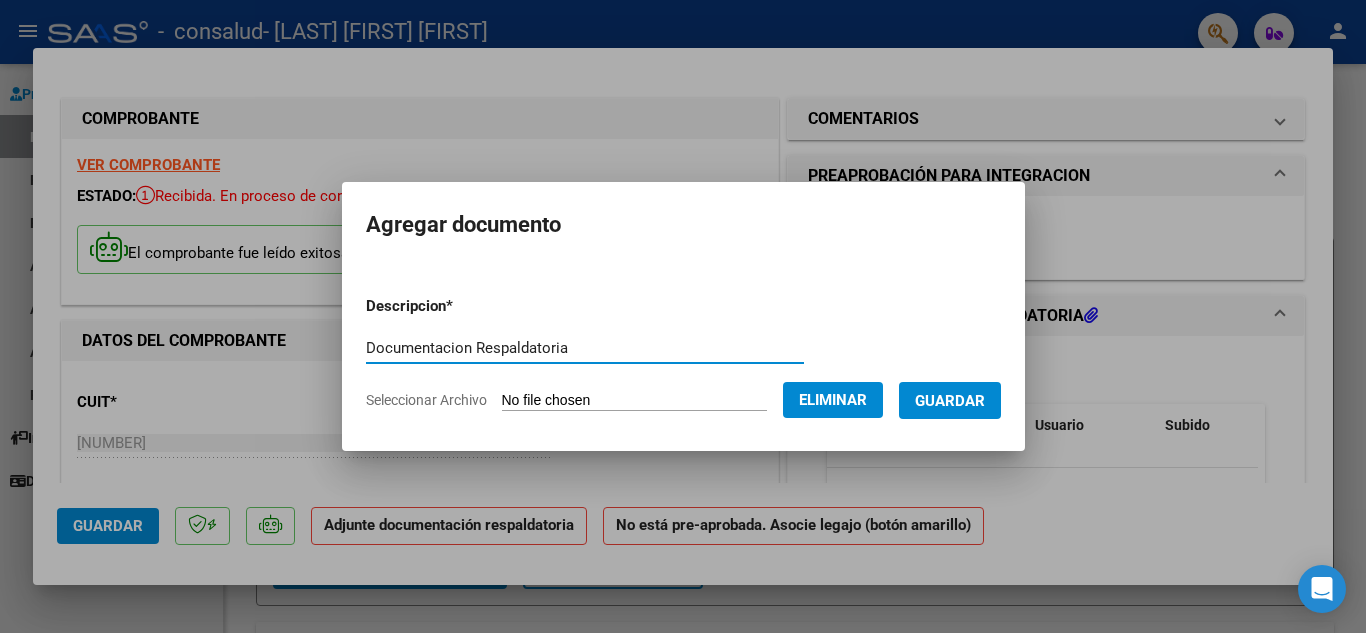 click on "Documentacion Respaldatoria" at bounding box center (585, 348) 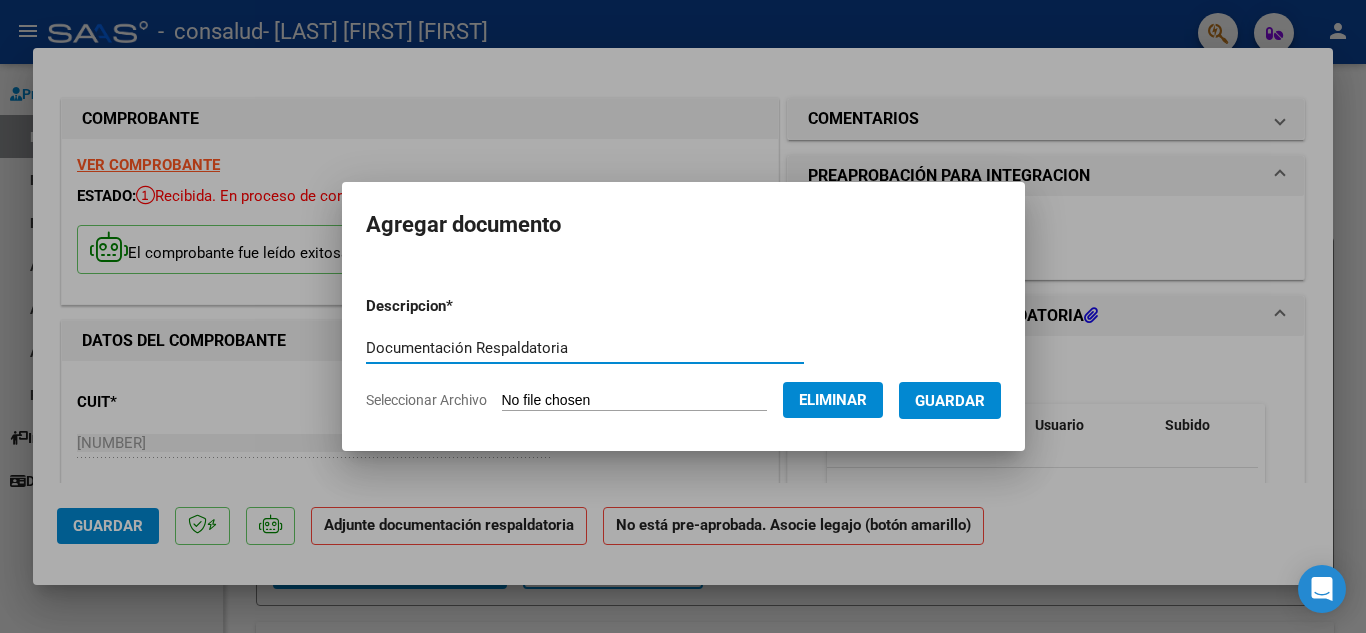 type on "Documentación Respaldatoria" 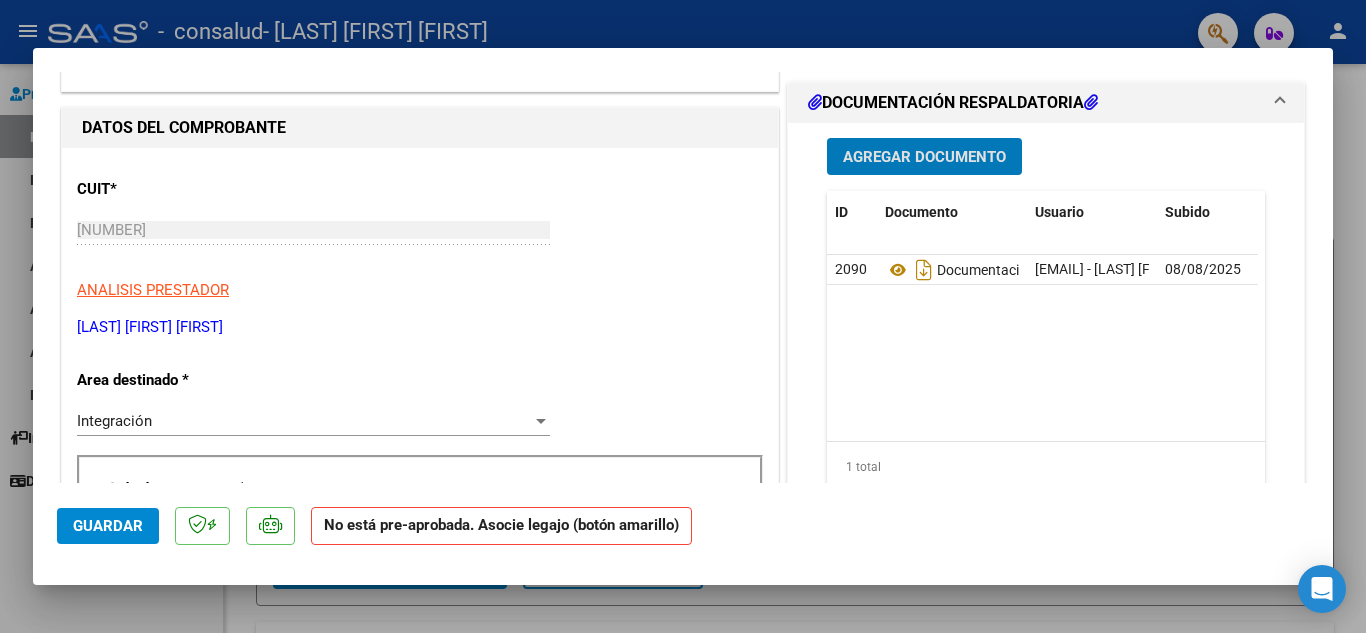scroll, scrollTop: 0, scrollLeft: 0, axis: both 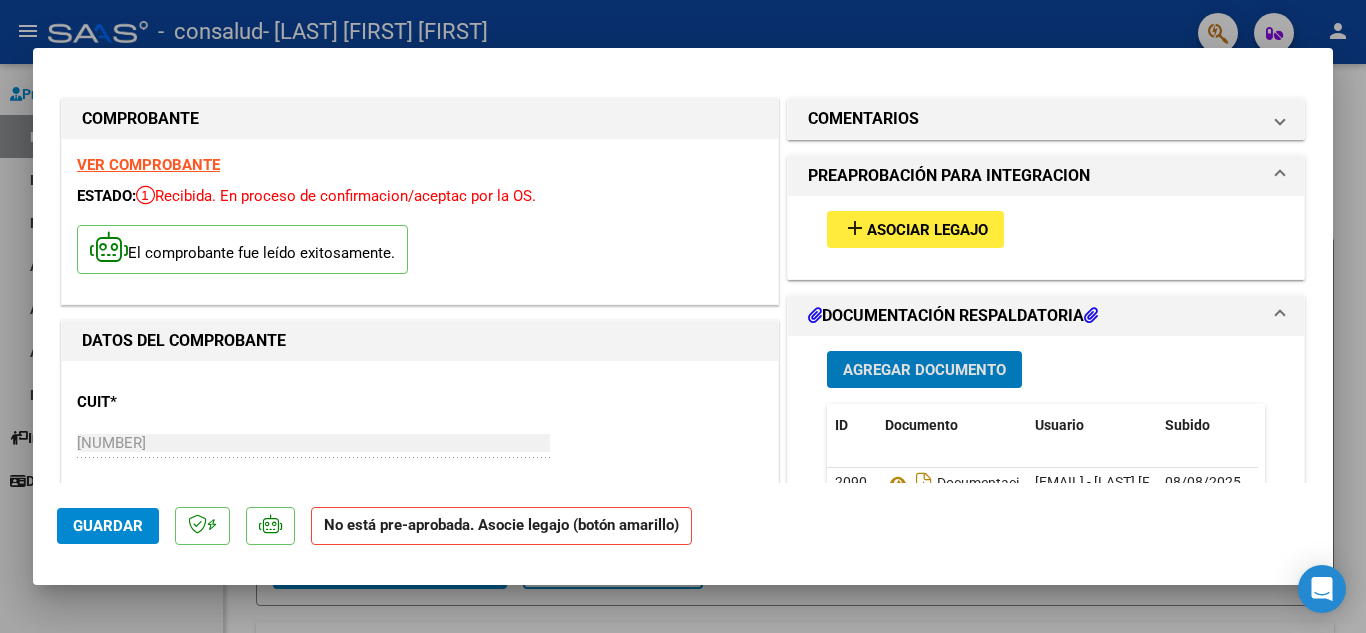 click on "Asociar Legajo" at bounding box center [927, 230] 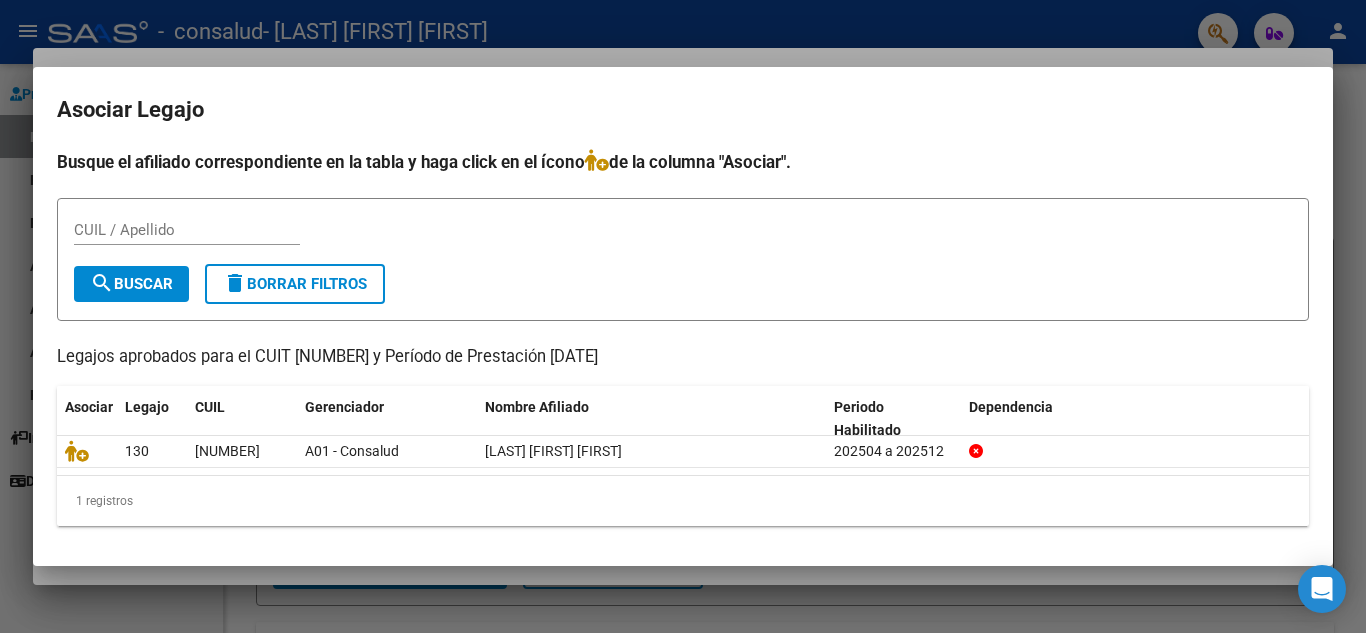 drag, startPoint x: 298, startPoint y: 357, endPoint x: 398, endPoint y: 355, distance: 100.02 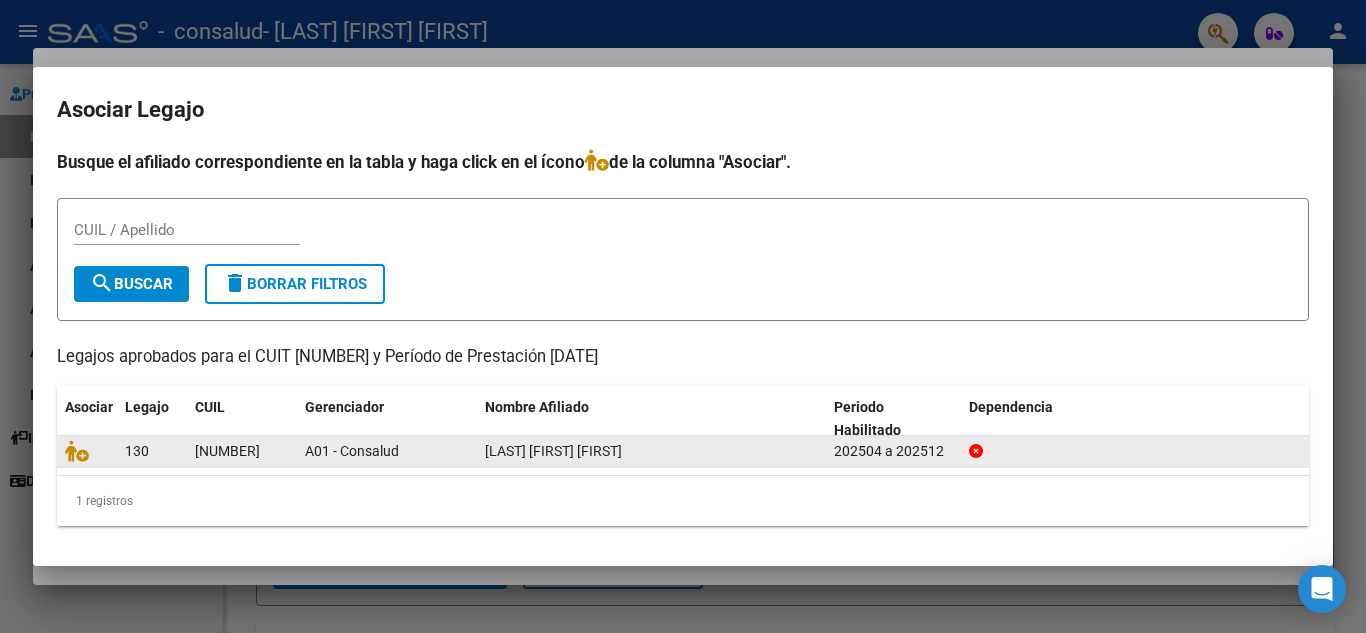 click on "[LAST] [FIRST] [FIRST]" 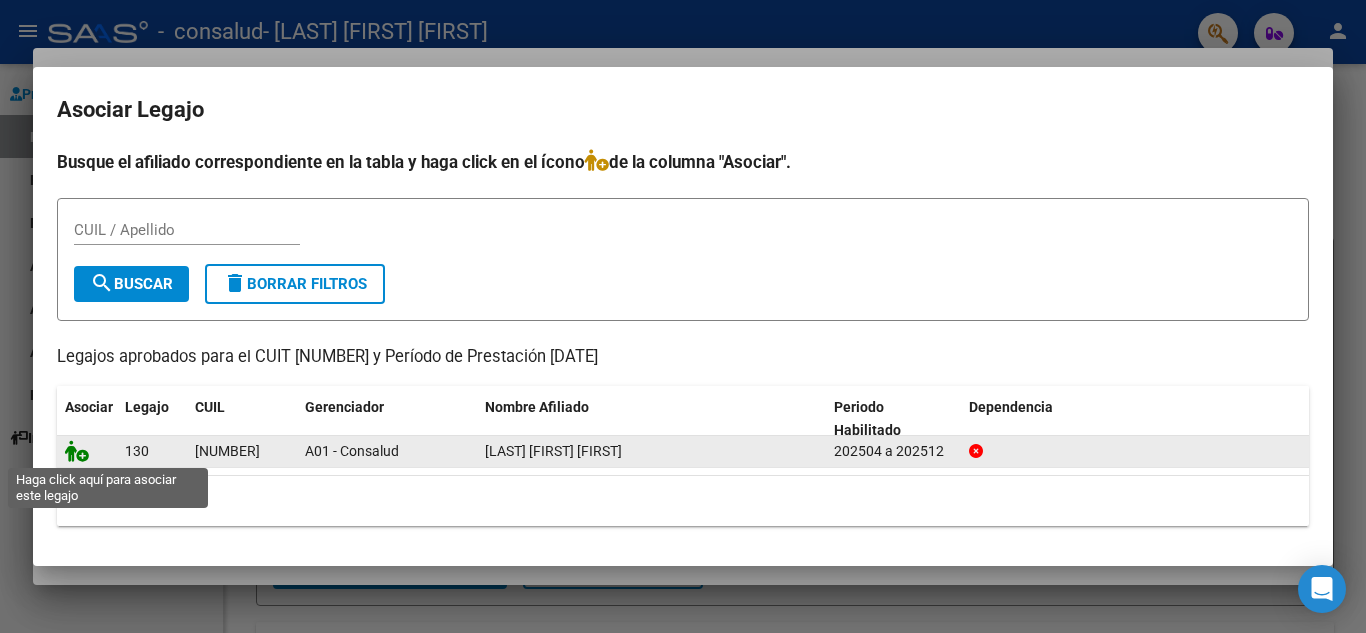 click 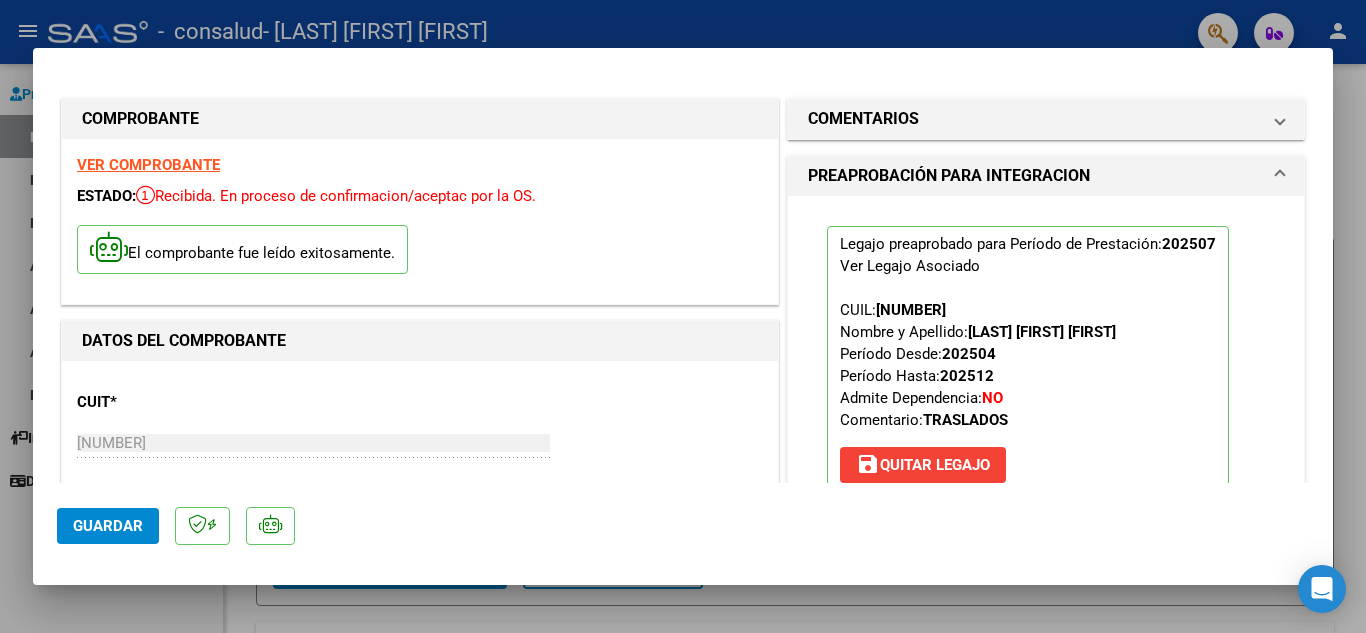 click on "Legajo preaprobado para Período de Prestación:  [DATE] Ver Legajo Asociado  CUIL:  [NUMBER]  Nombre y Apellido:  [LAST] [FIRST] [FIRST]  Período Desde:  [DATE]  Período Hasta:  [DATE]  Admite Dependencia:   NO  Comentario:  TRASLADOS save  Quitar Legajo" at bounding box center (1028, 359) 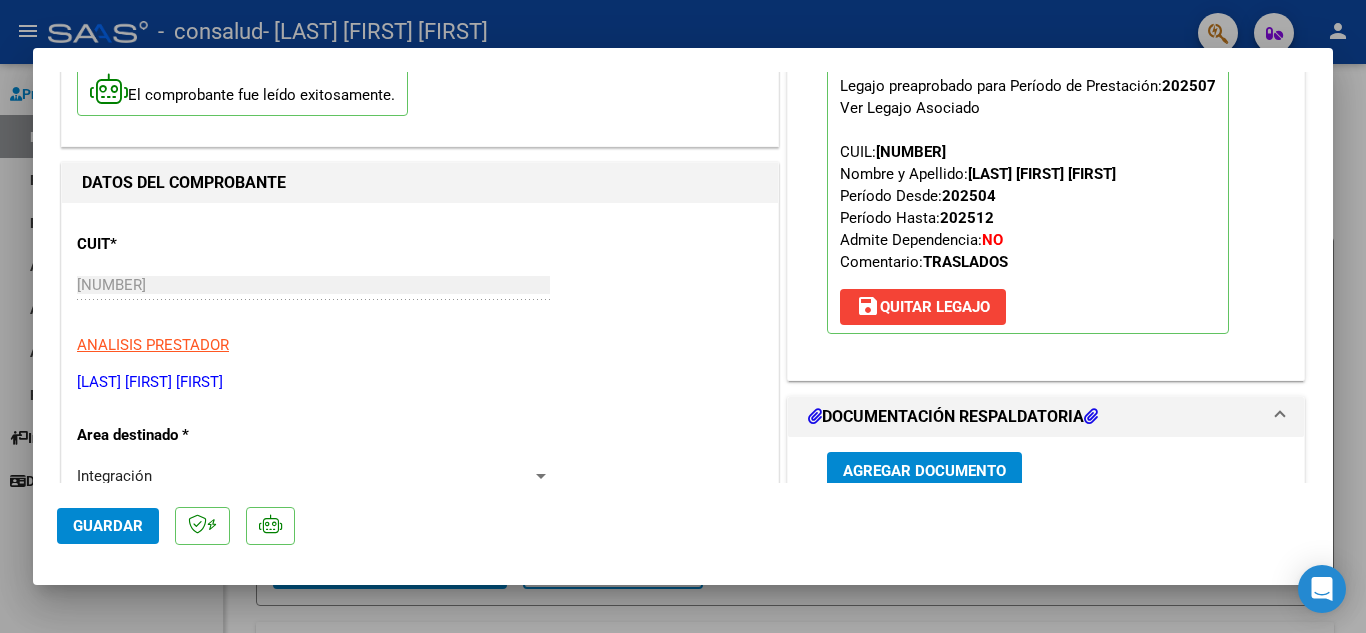 scroll, scrollTop: 0, scrollLeft: 0, axis: both 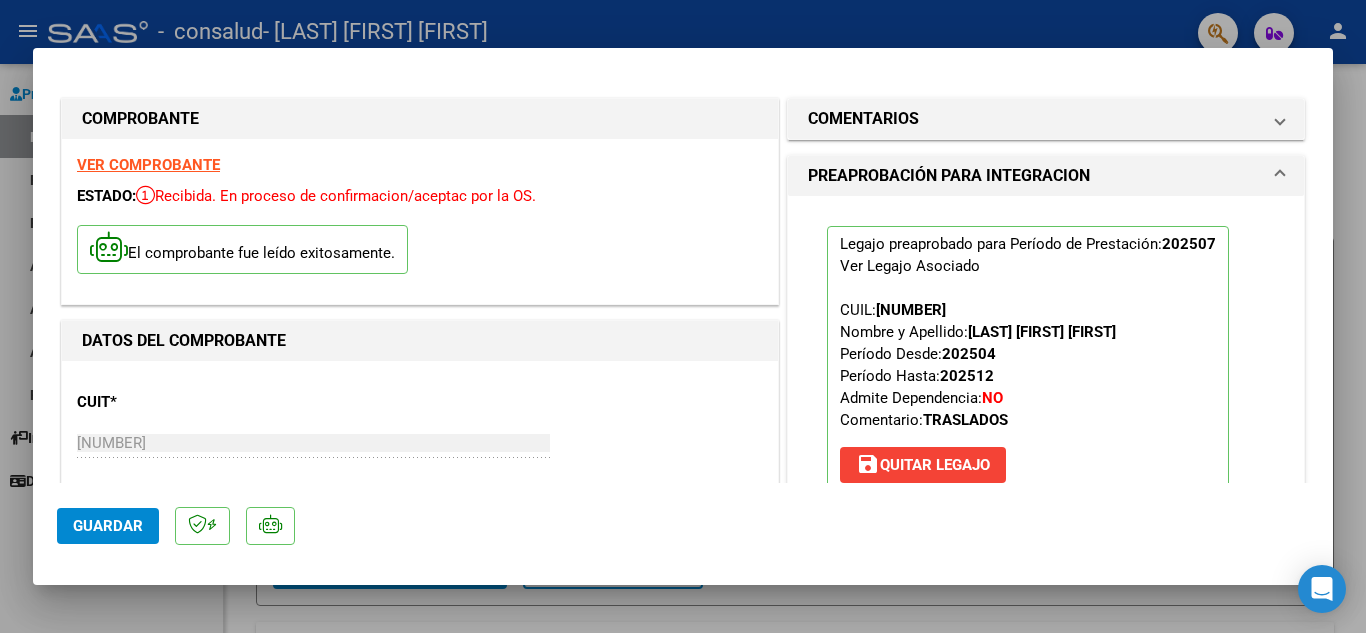 click on "Guardar" 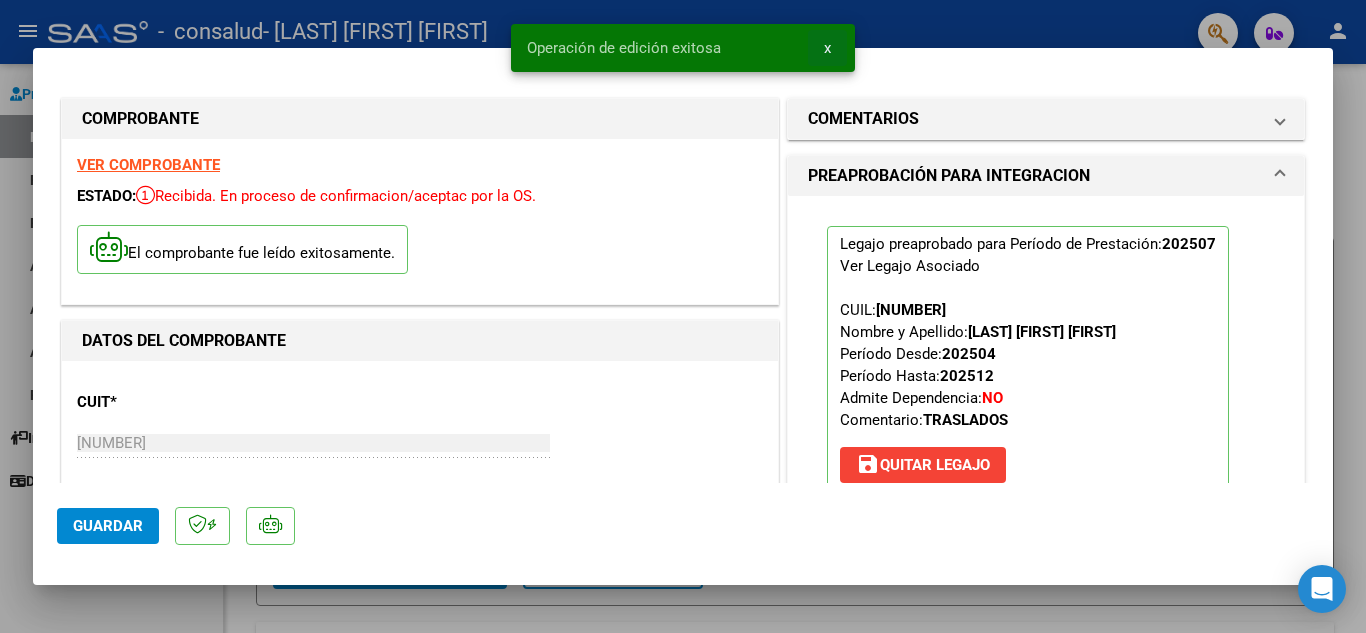 click on "x" at bounding box center (827, 48) 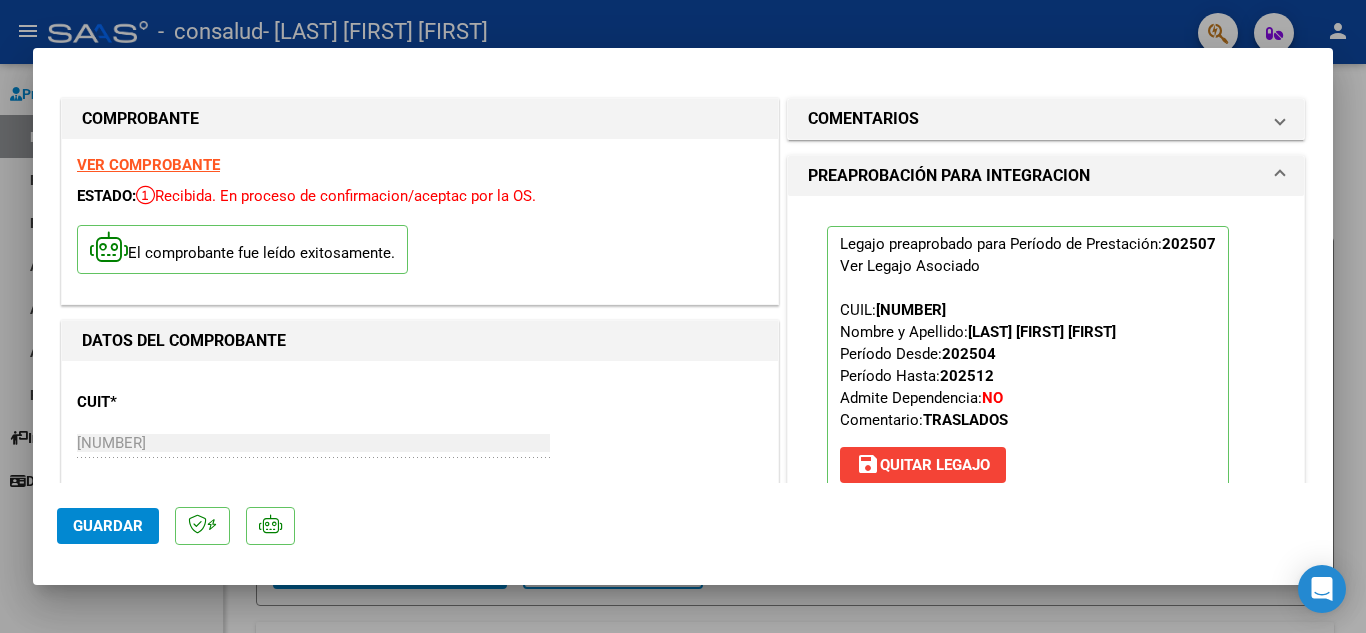 click at bounding box center (683, 316) 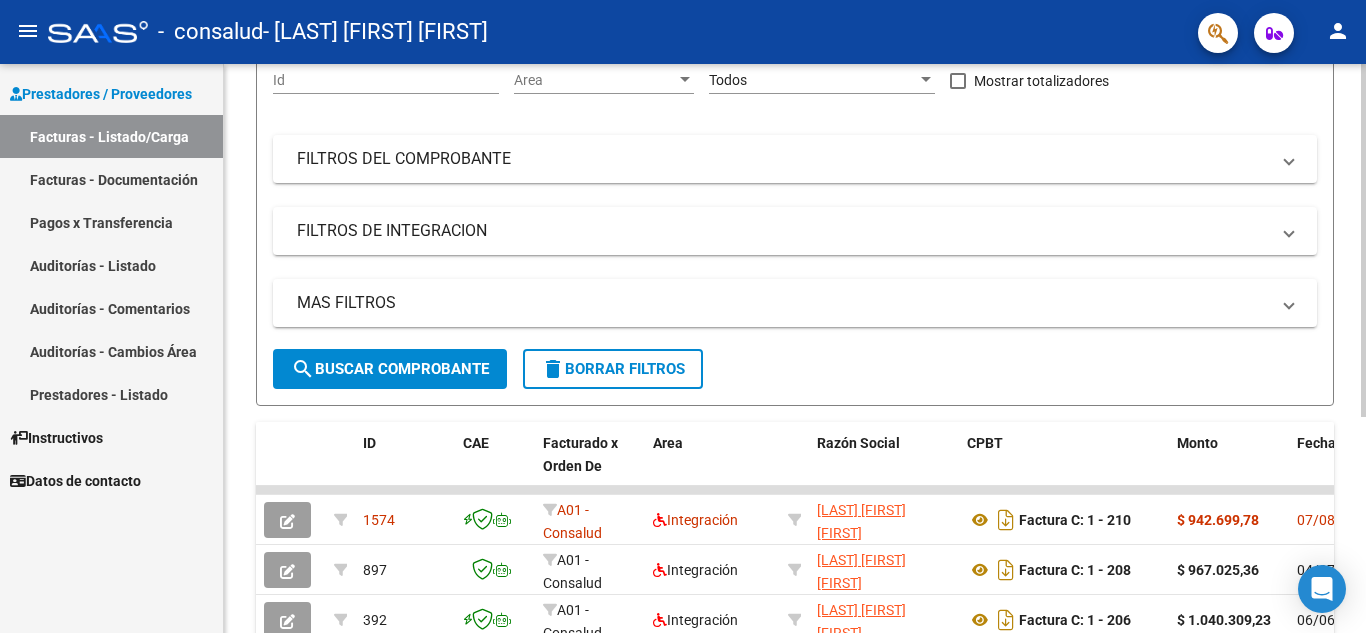 scroll, scrollTop: 300, scrollLeft: 0, axis: vertical 